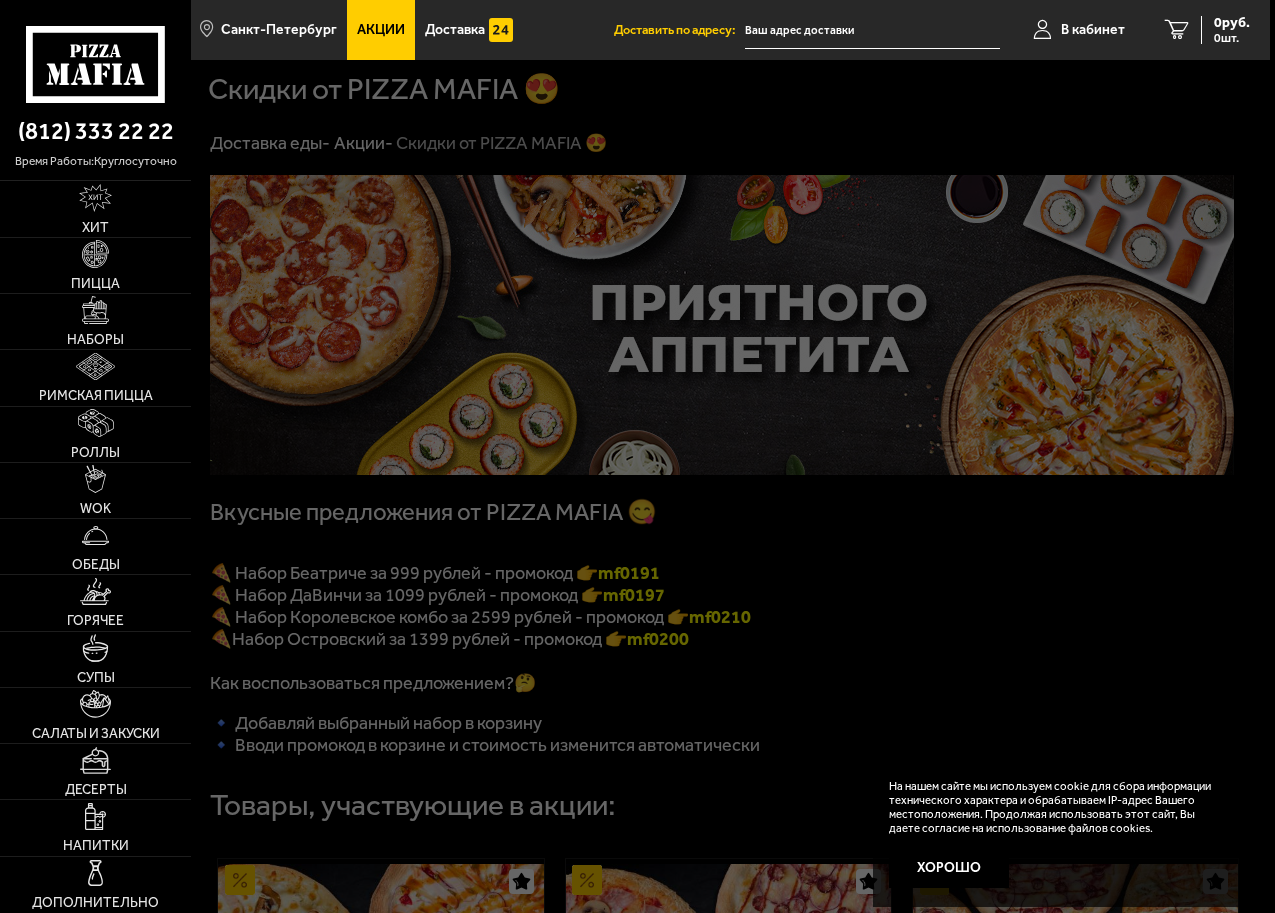 scroll, scrollTop: 0, scrollLeft: 0, axis: both 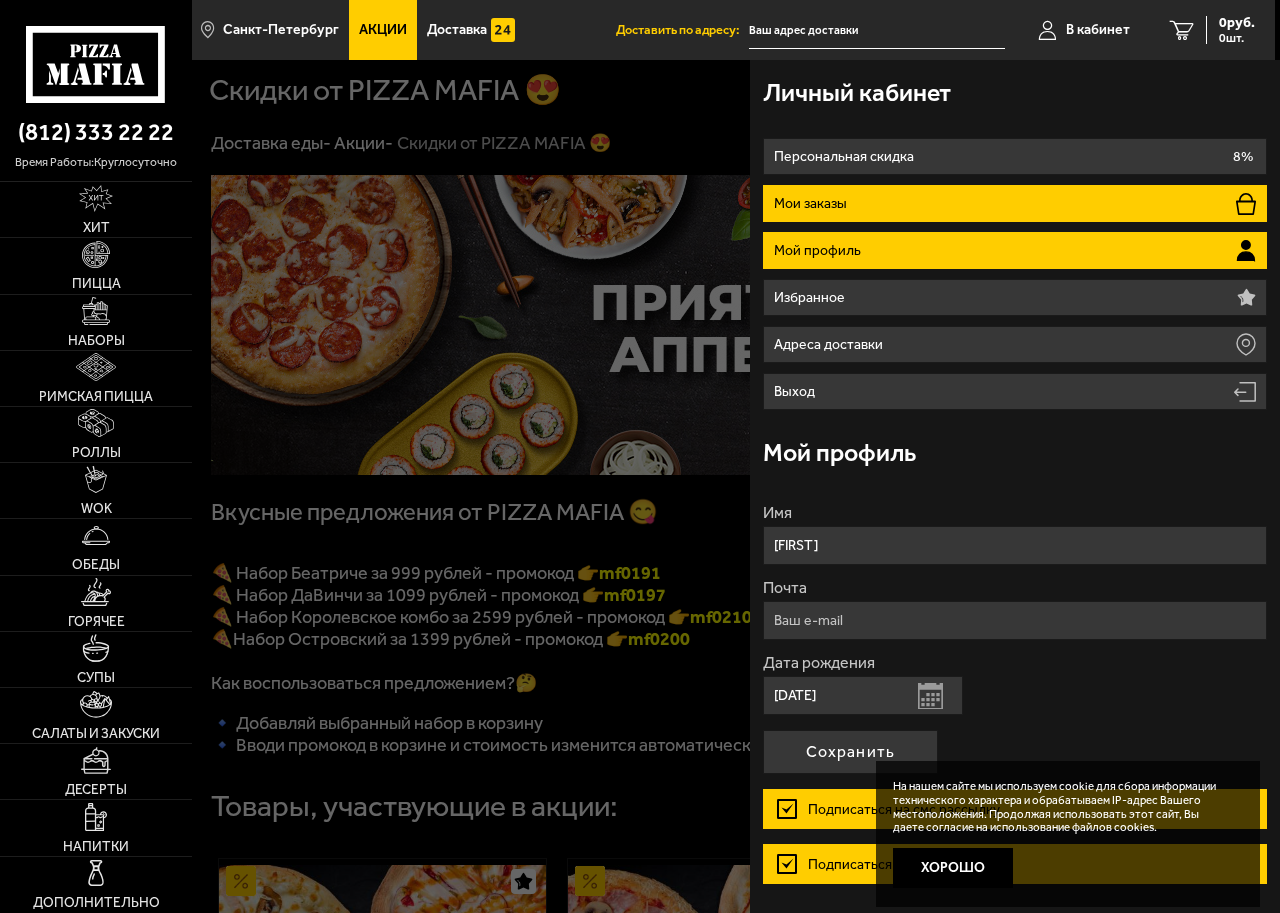 click on "Мои заказы" at bounding box center [813, 204] 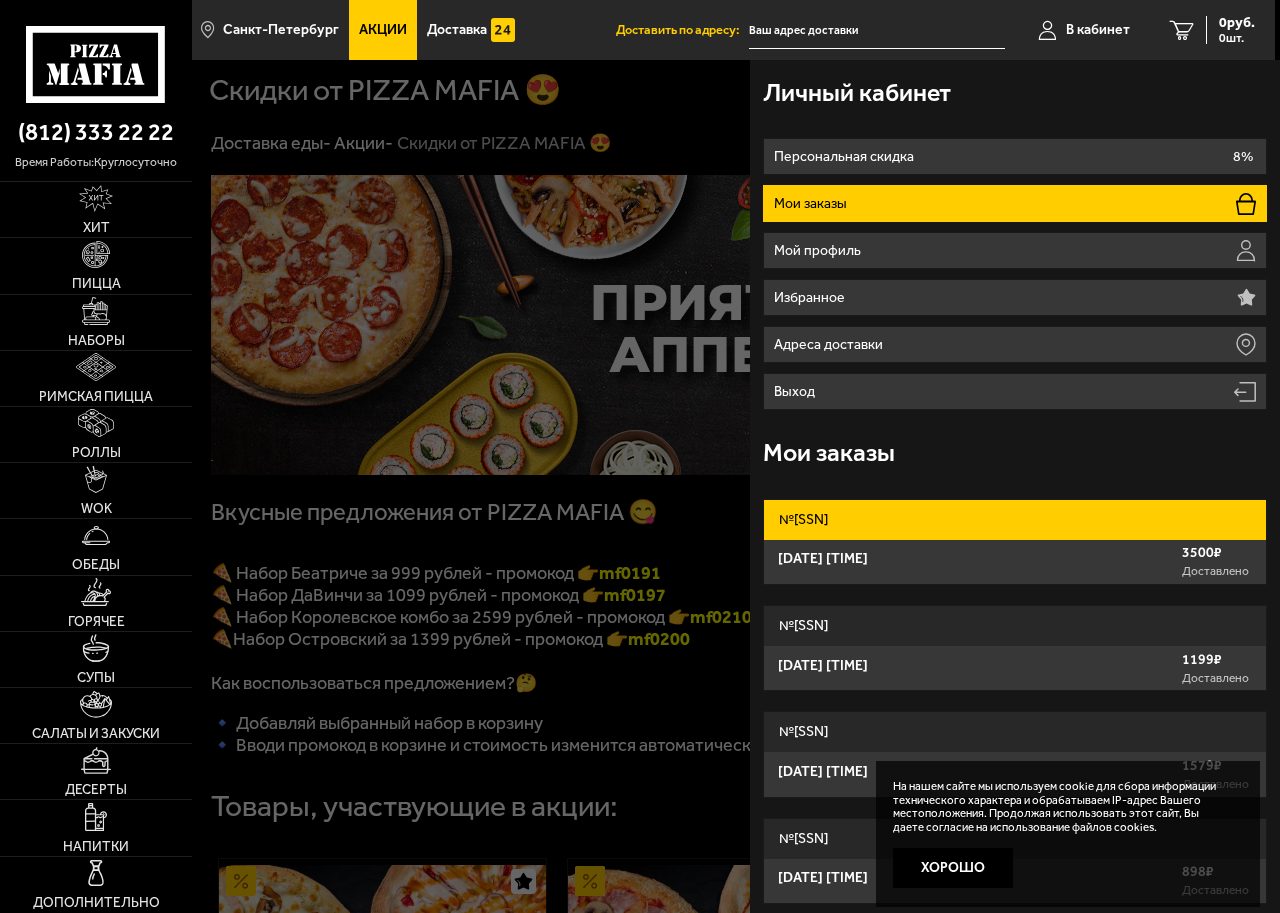 click on "[DATE] [TIME] [PRICE] Доставлено" at bounding box center [1014, 562] 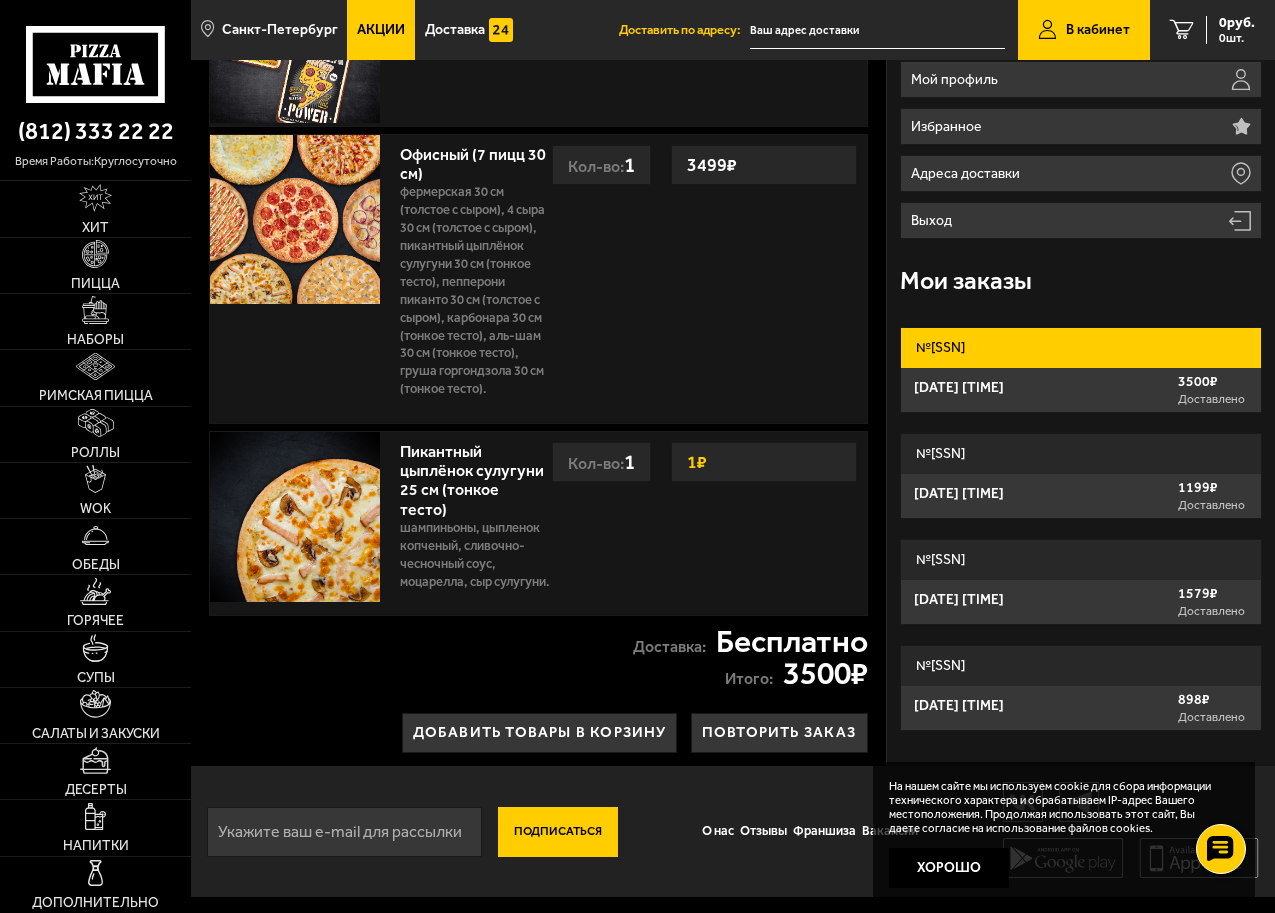 scroll, scrollTop: 227, scrollLeft: 0, axis: vertical 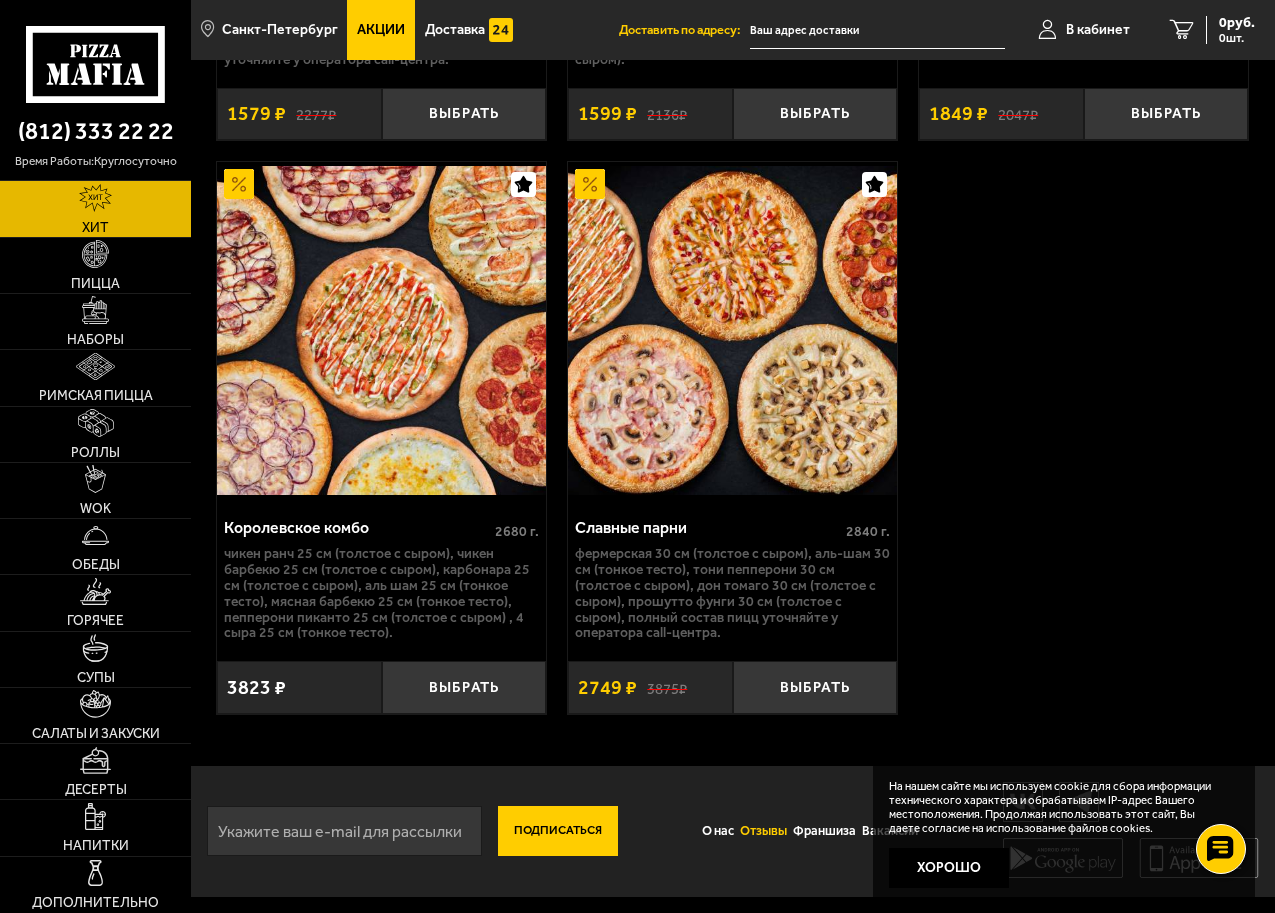 click on "Отзывы" at bounding box center [763, 831] 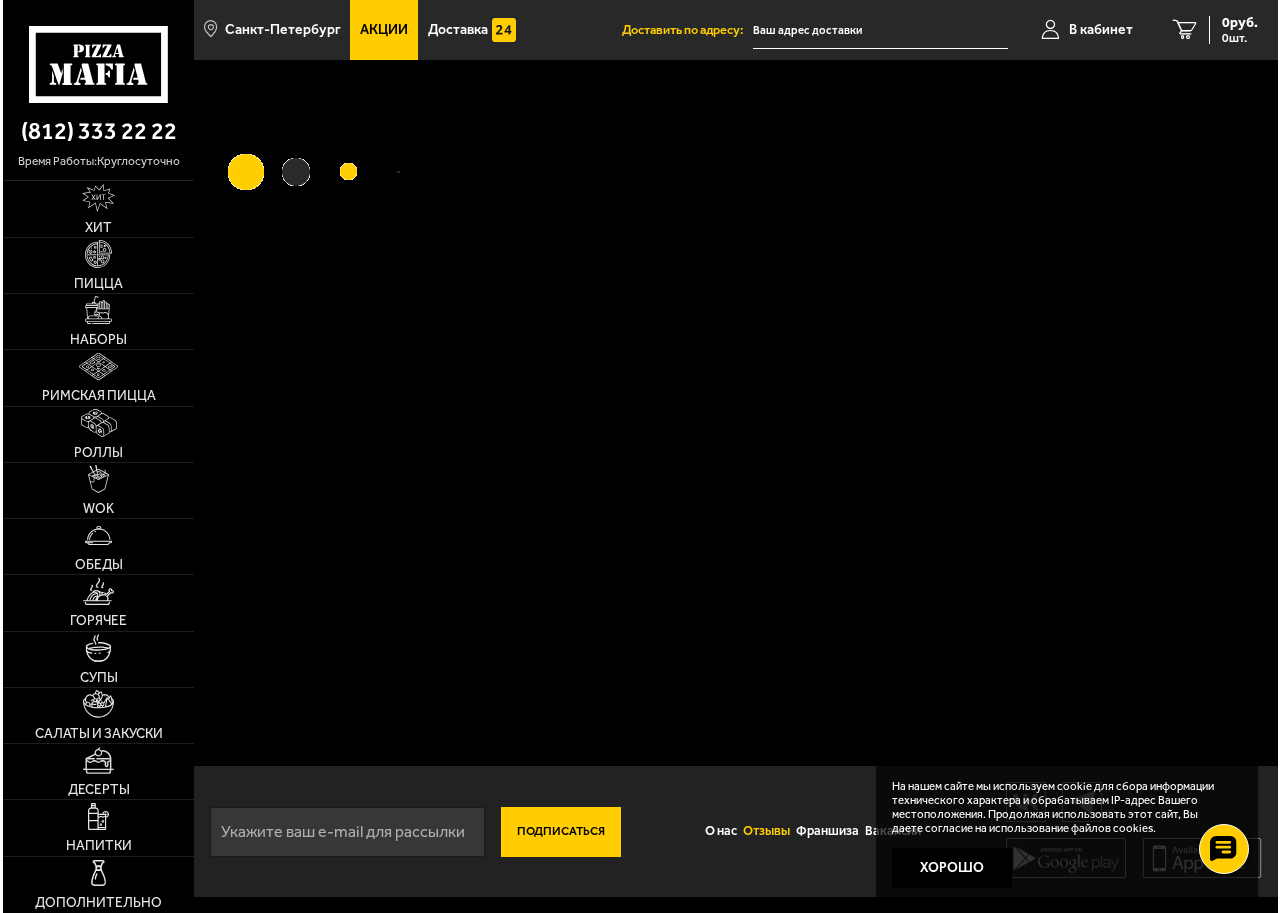scroll, scrollTop: 0, scrollLeft: 0, axis: both 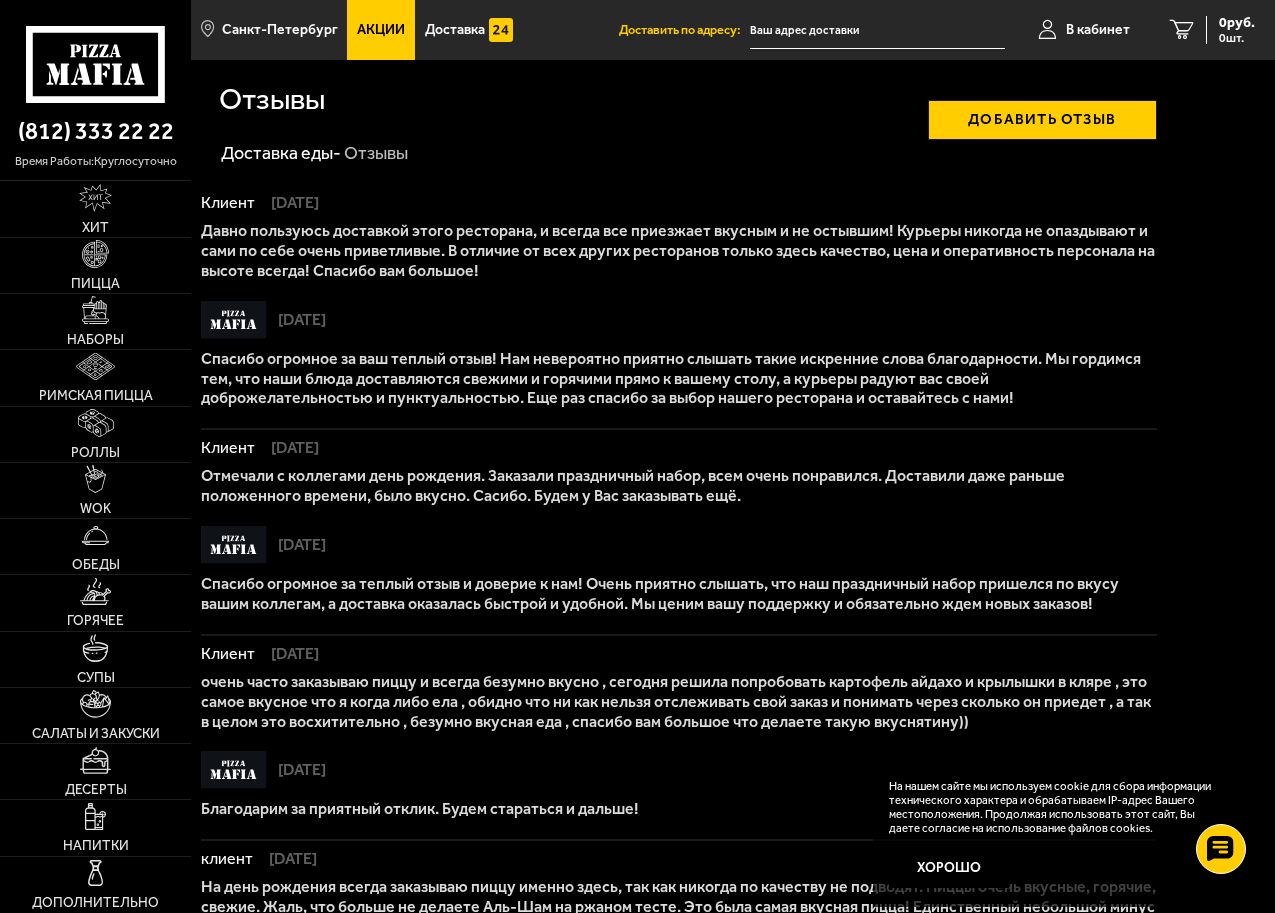 click on "Добавить отзыв" at bounding box center (1042, 120) 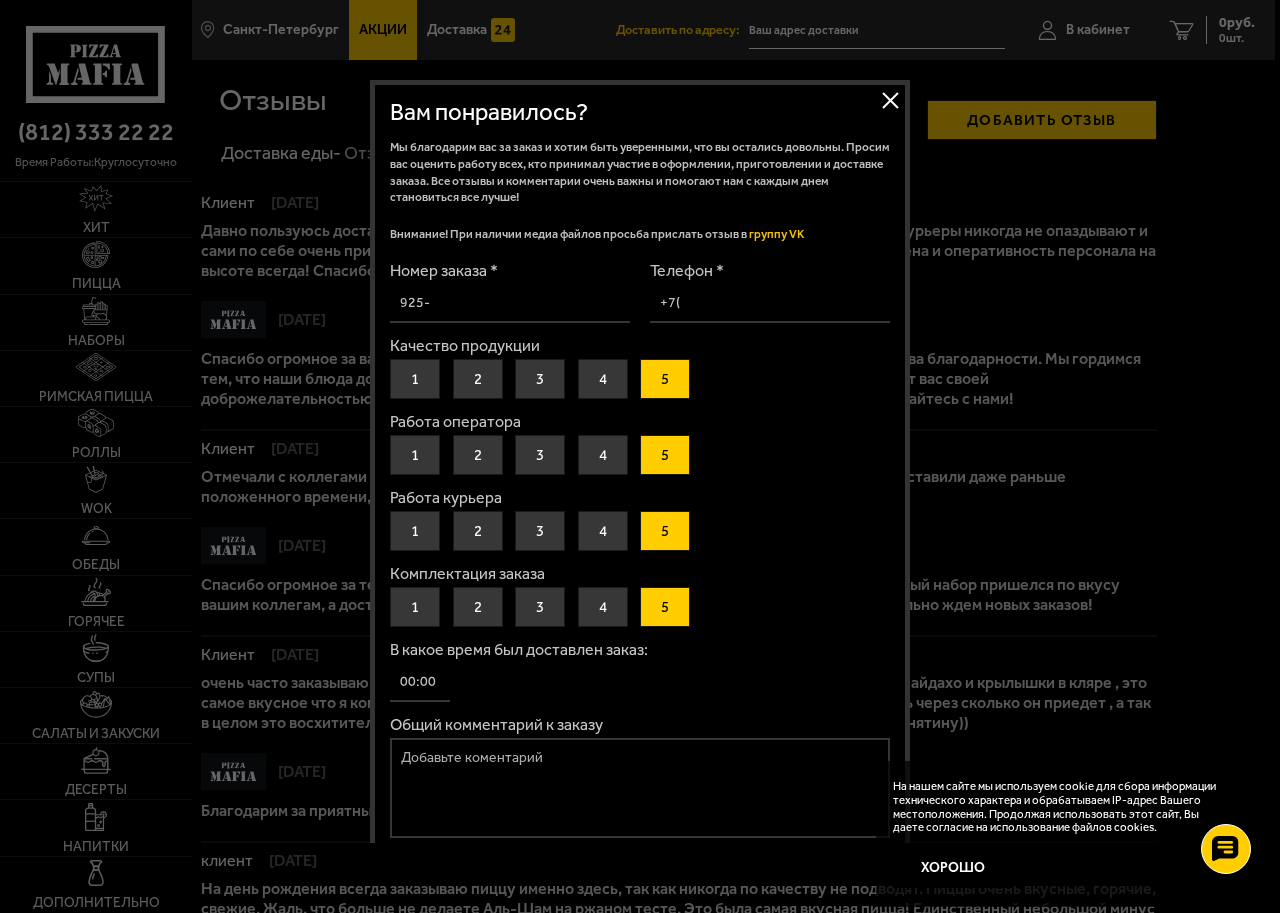 click on "Закрыть" at bounding box center [890, 100] 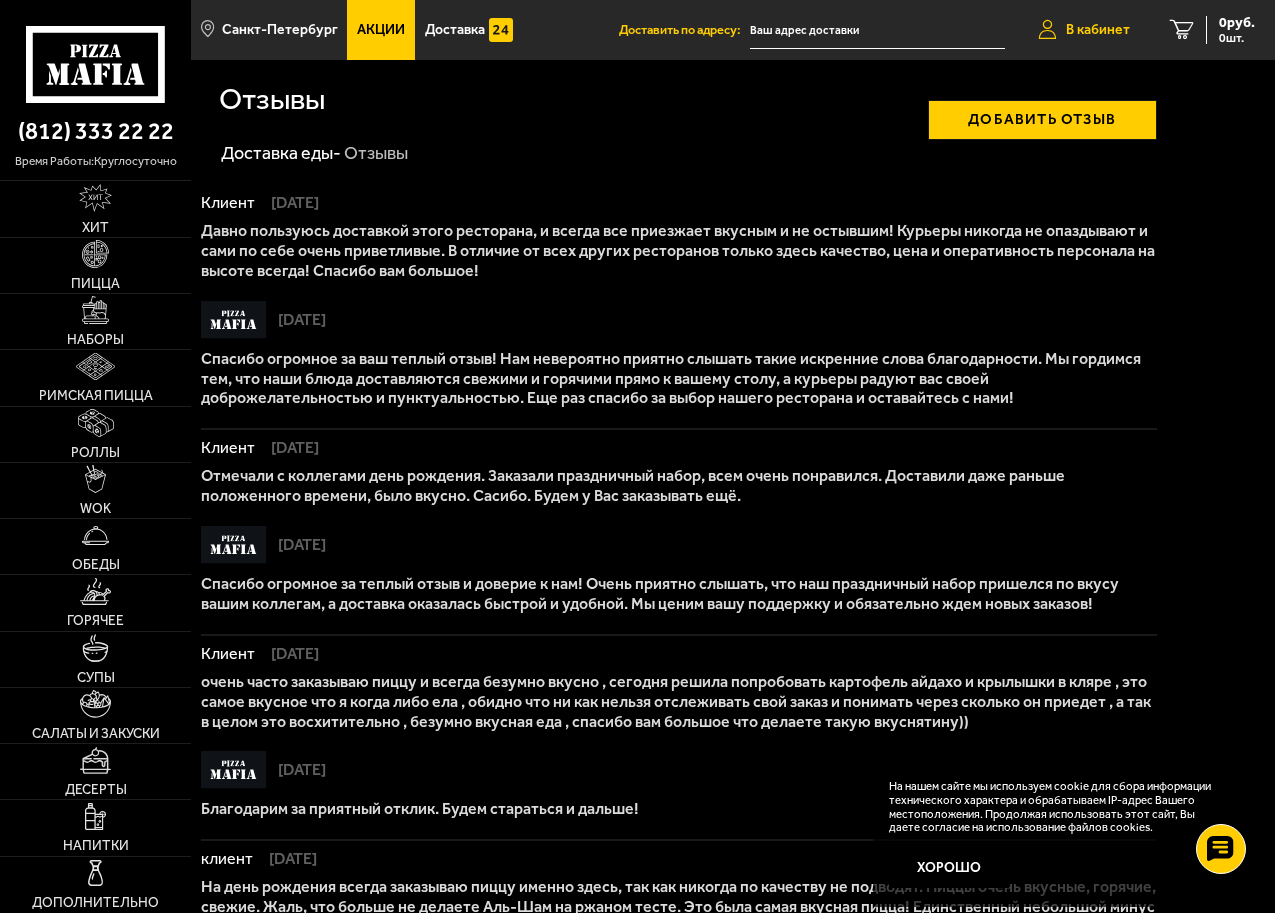 click on "В кабинет" at bounding box center [1084, 30] 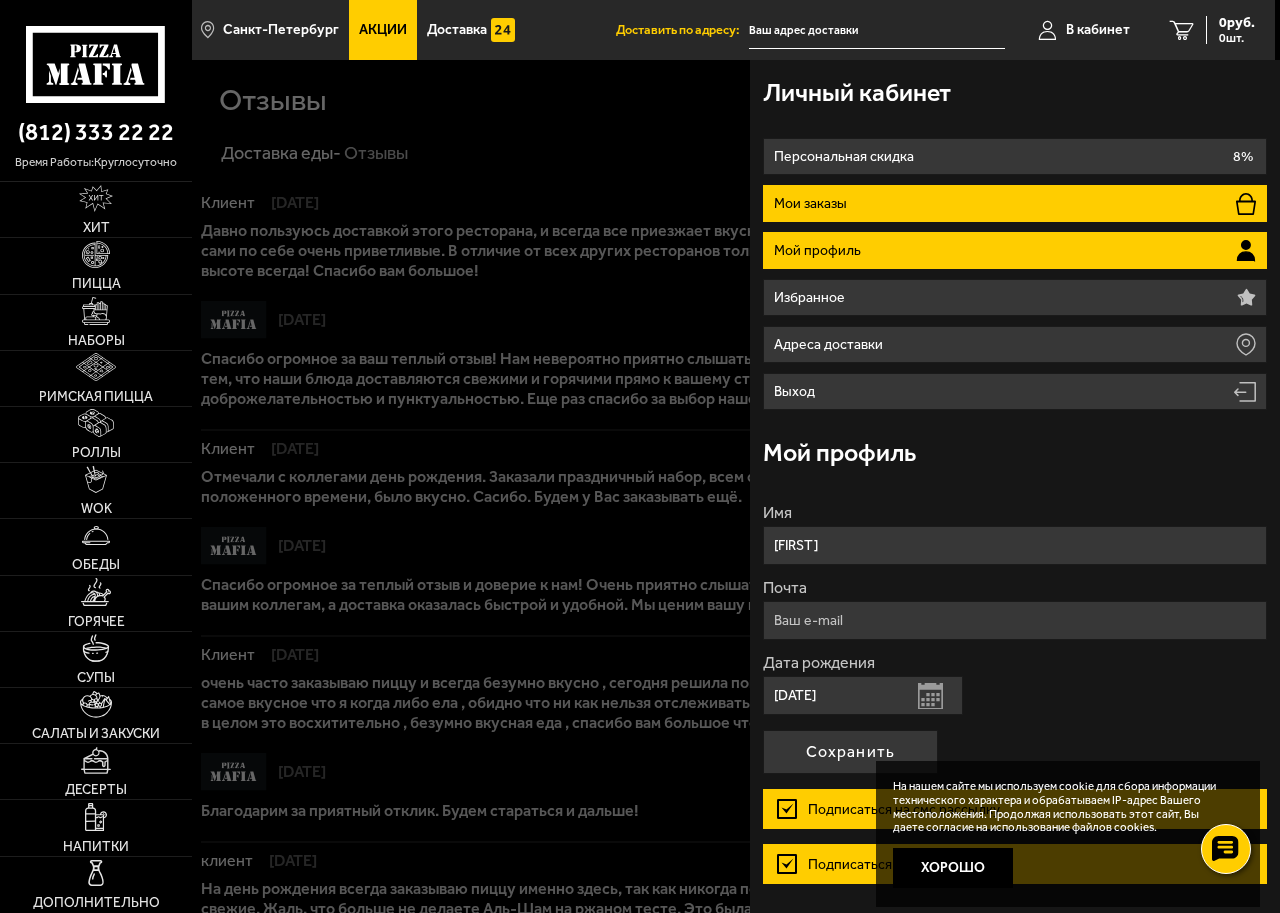 click on "Мои заказы" at bounding box center (1014, 203) 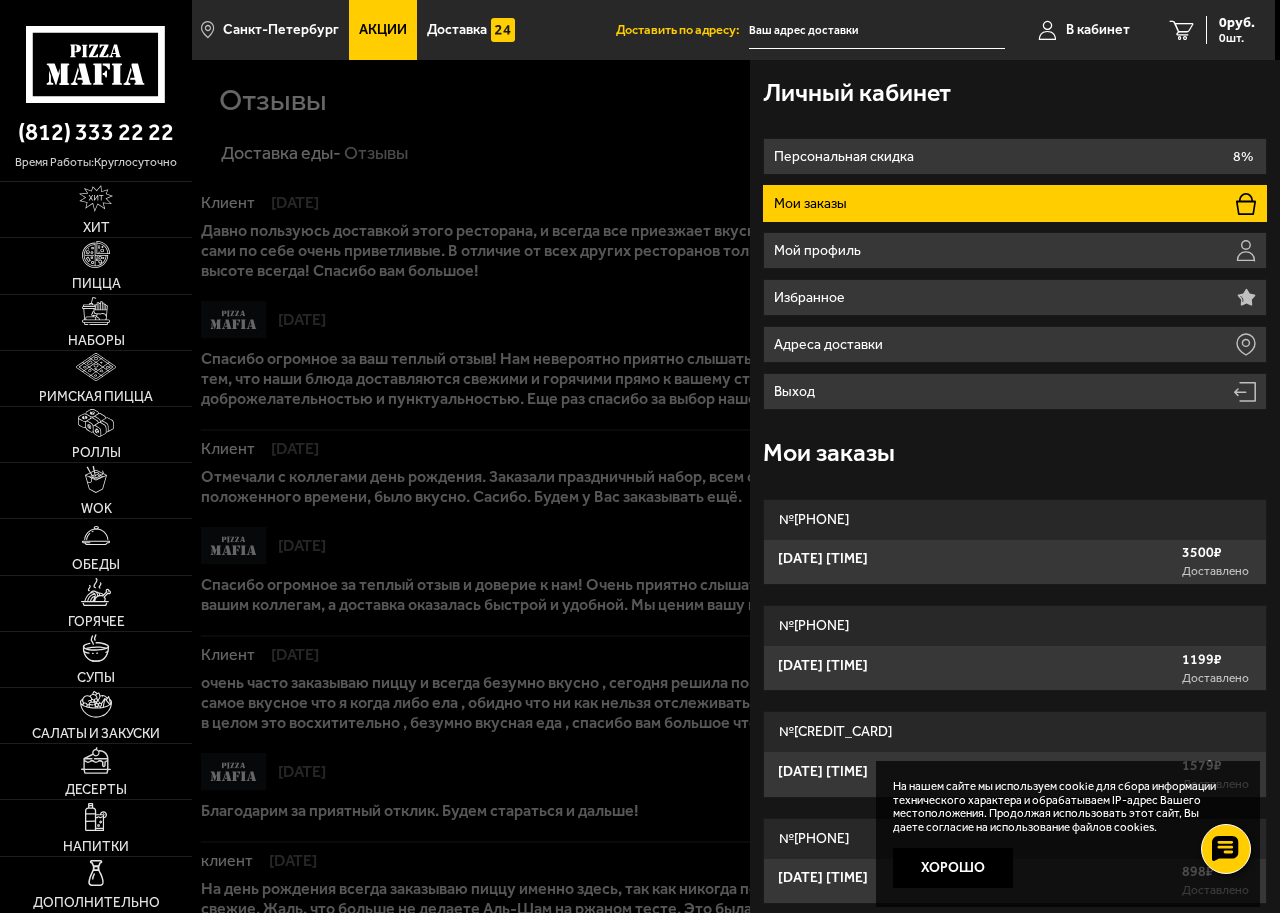 click at bounding box center (832, 516) 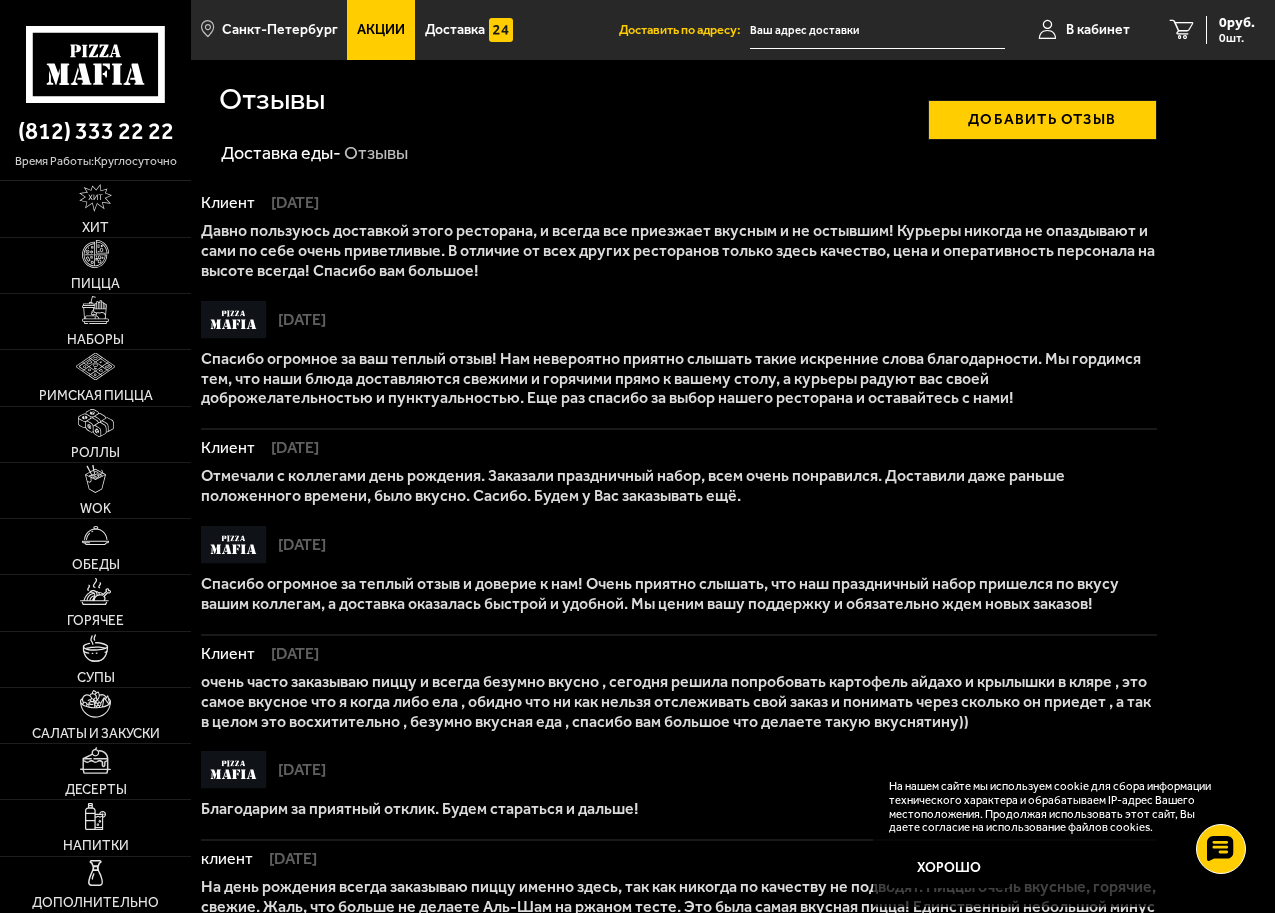 click on "Добавить отзыв" at bounding box center [1042, 120] 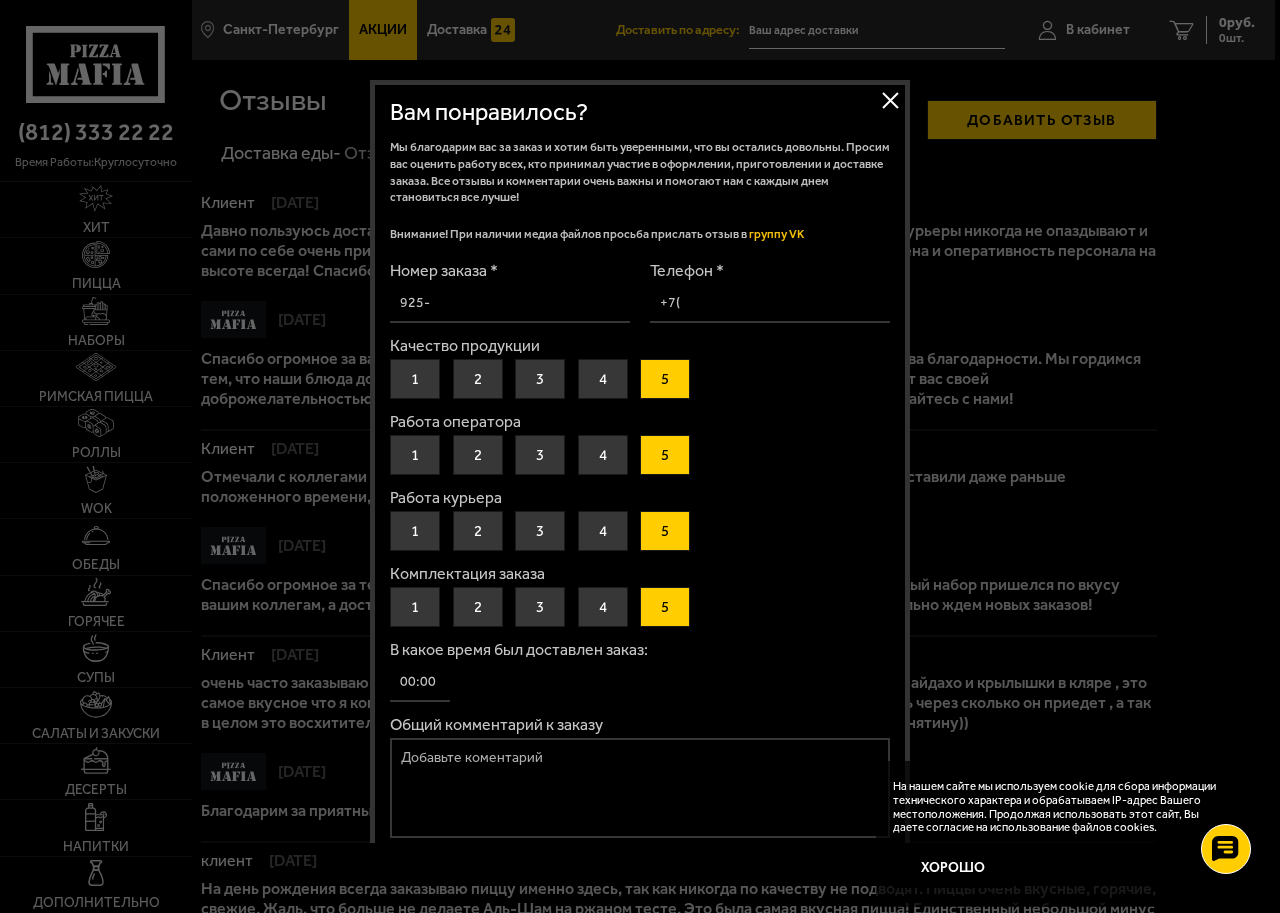 click on "Номер заказа *" at bounding box center (510, 303) 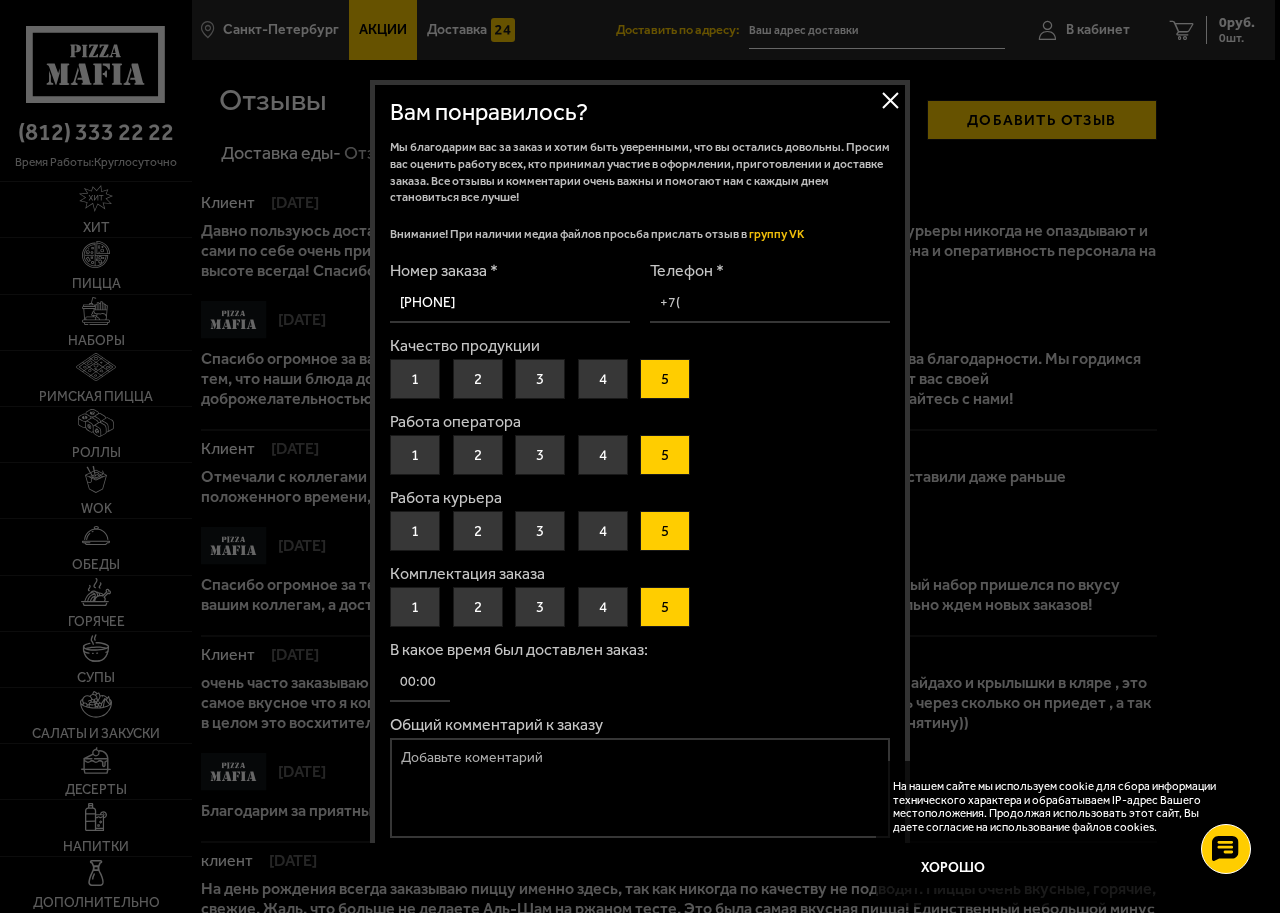type on "[PHONE]" 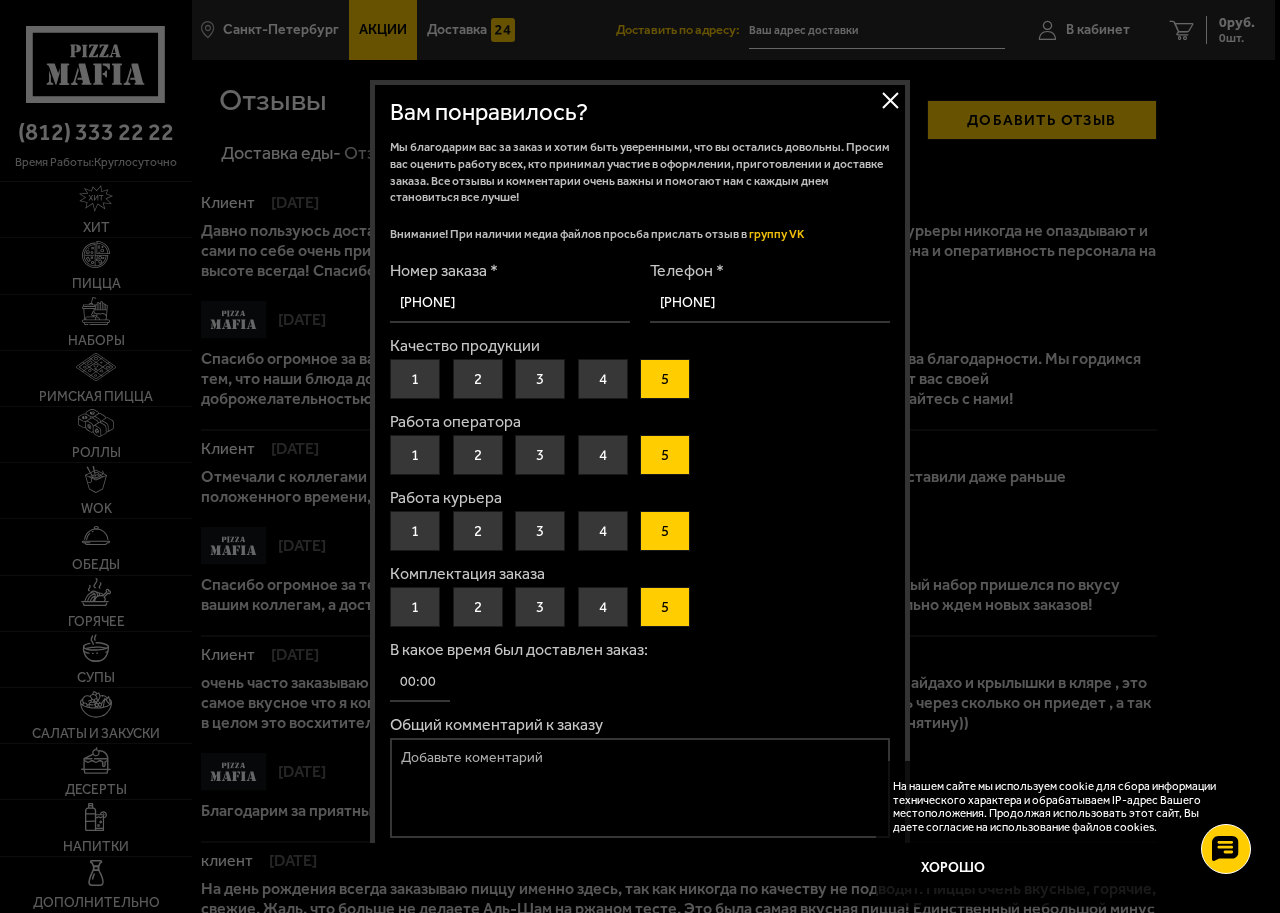 click on "3" at bounding box center (540, 531) 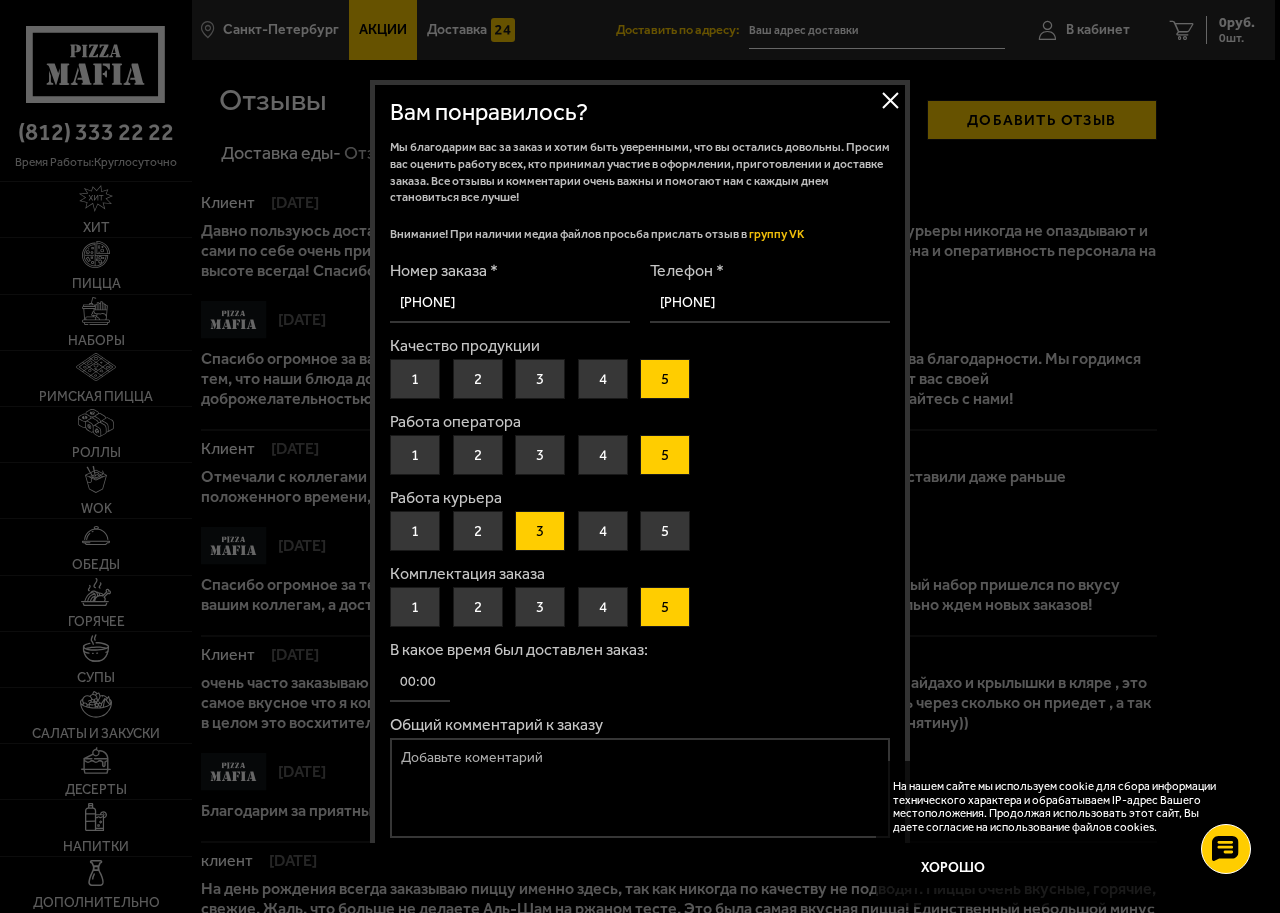 click on "3" at bounding box center (540, 379) 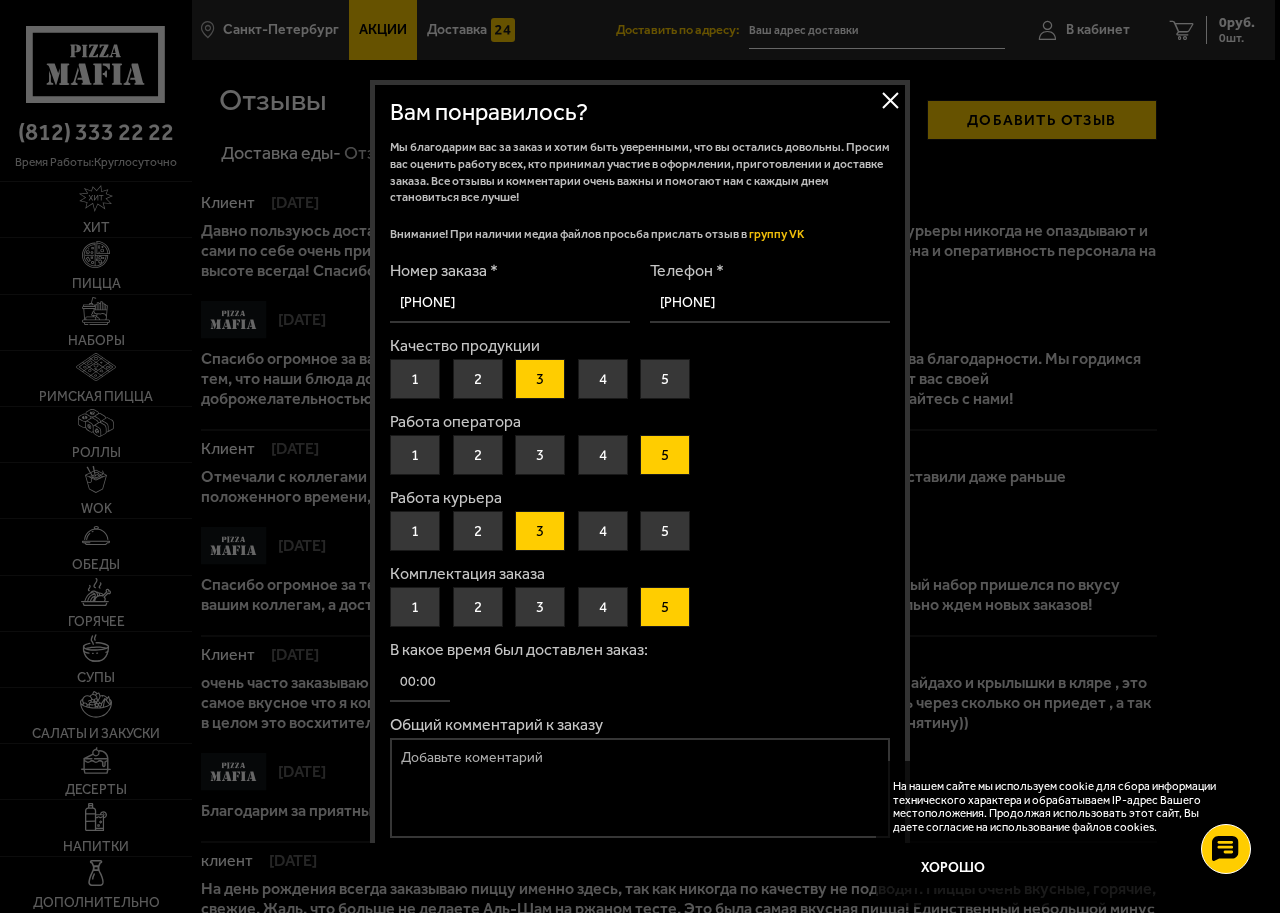 click on "В какое время был доставлен заказ:" at bounding box center (420, 682) 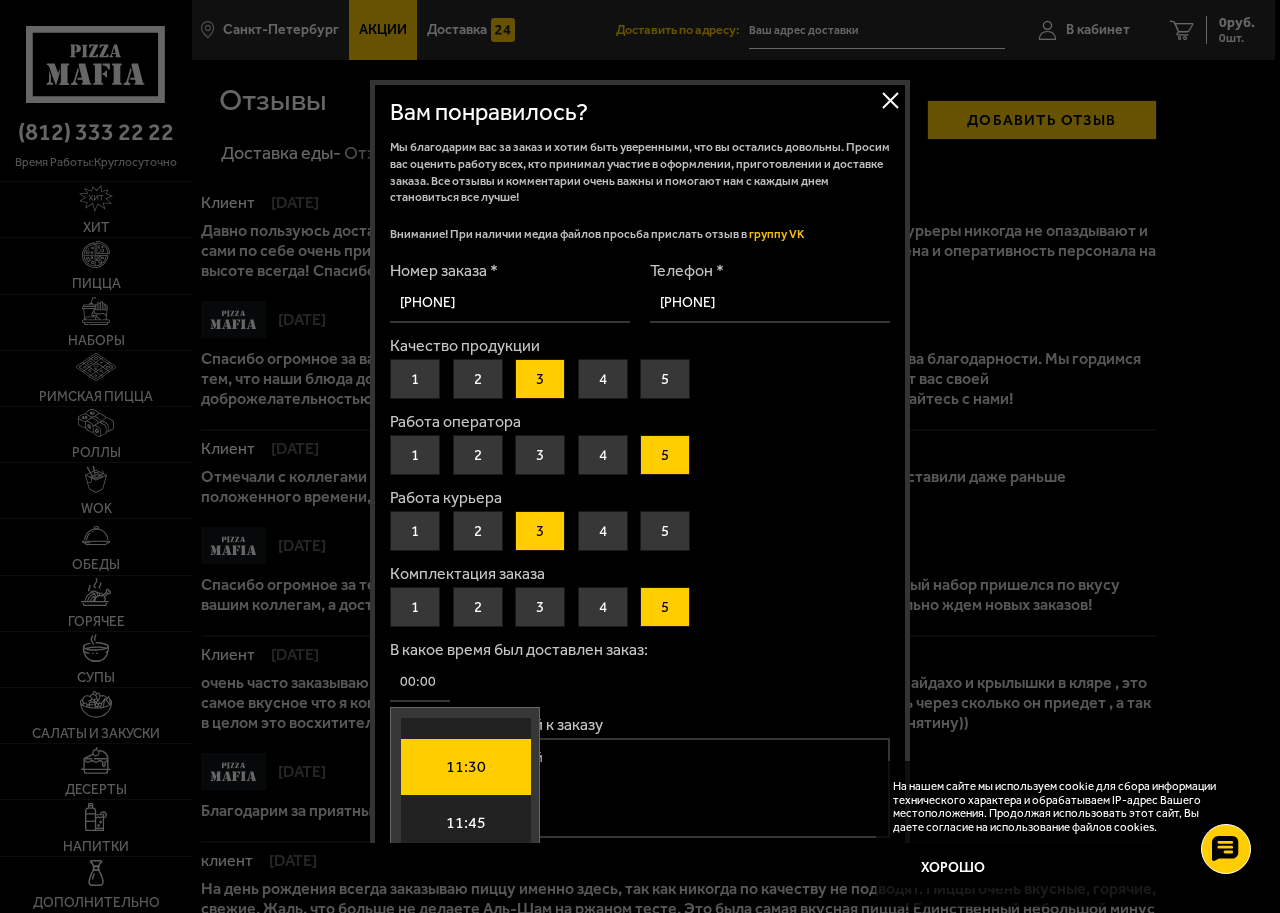 scroll, scrollTop: 2455, scrollLeft: 0, axis: vertical 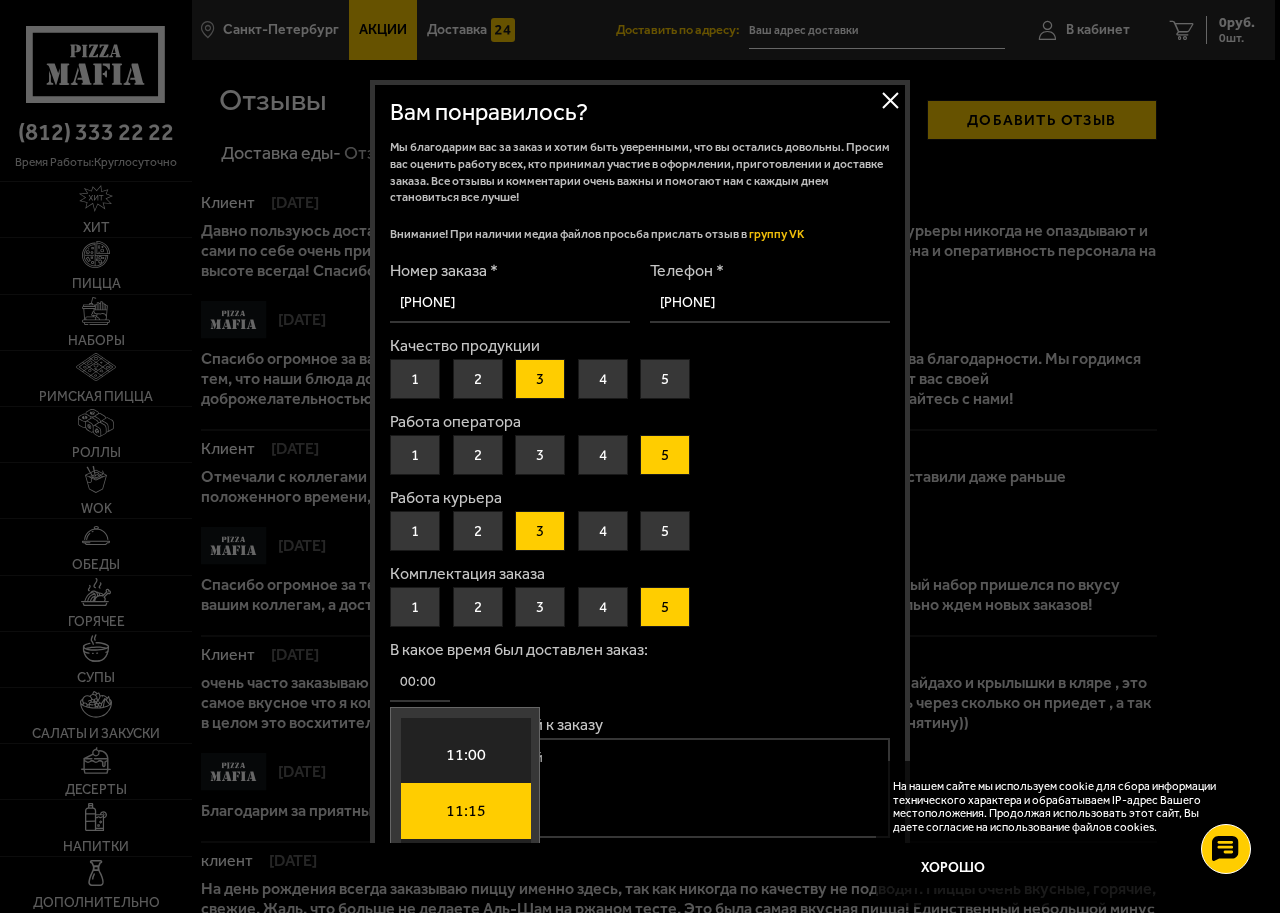 click on "11:15" at bounding box center (466, 811) 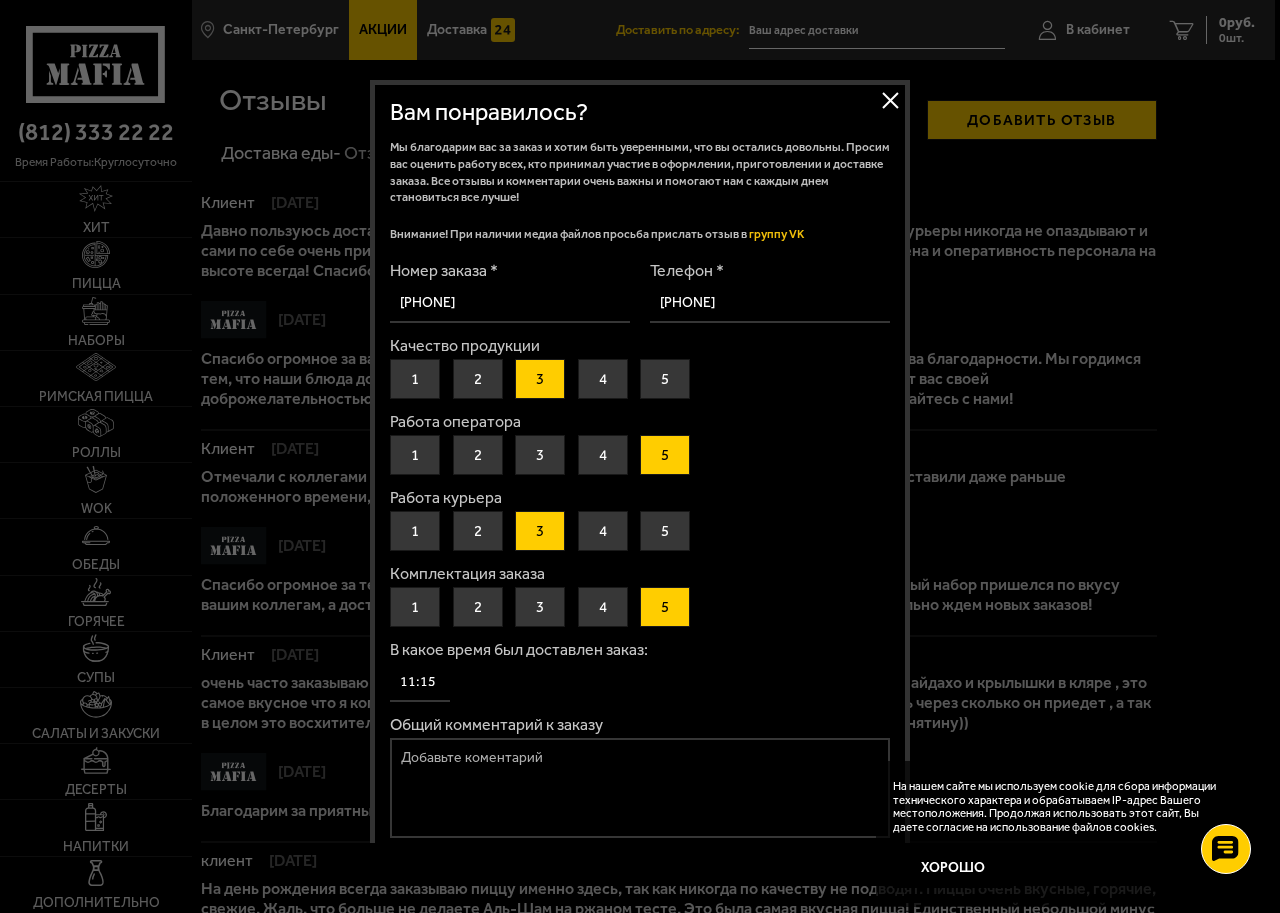 click on "Общий комментарий к заказу" at bounding box center [640, 788] 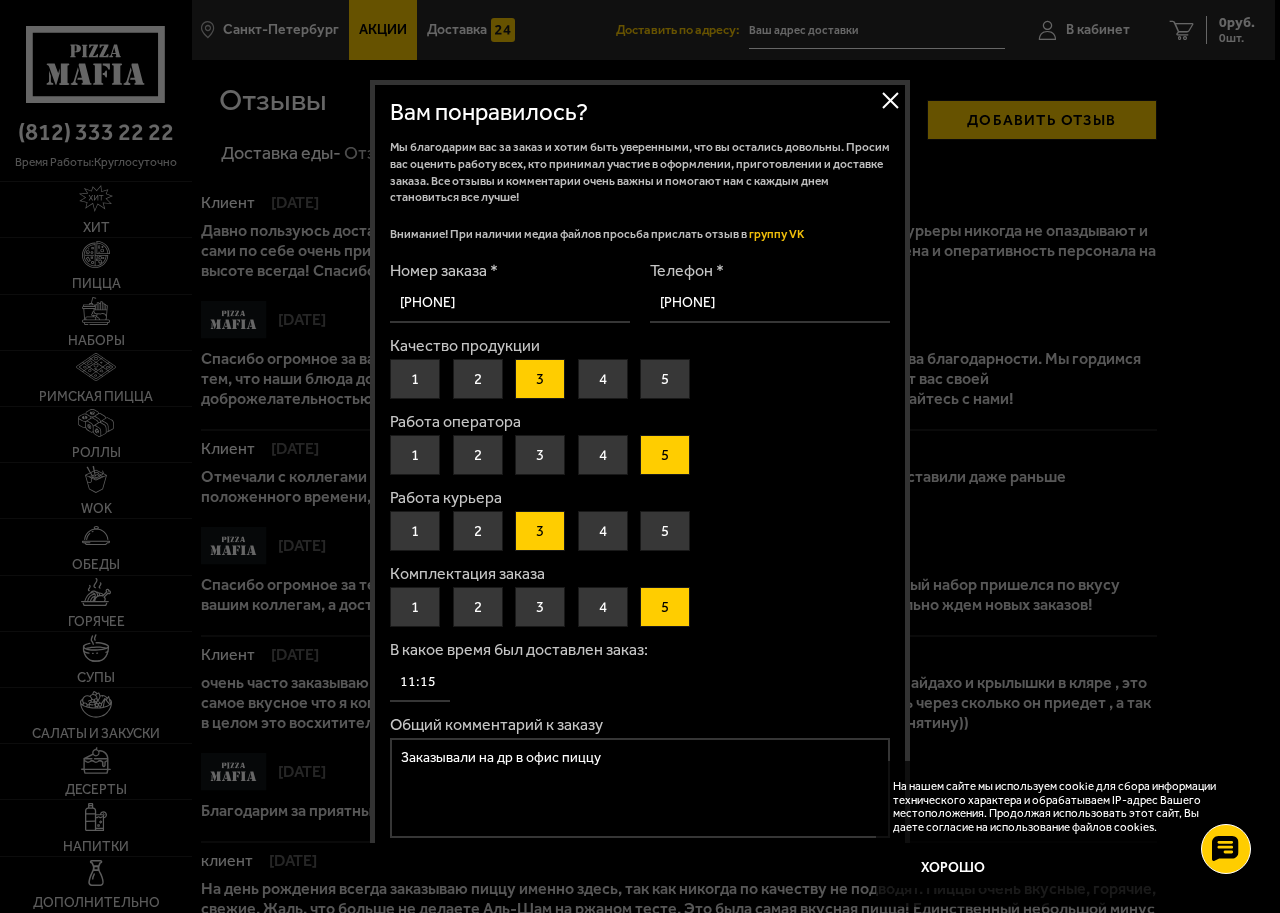 click on "Заказывали на др в офис пиццу" at bounding box center (640, 788) 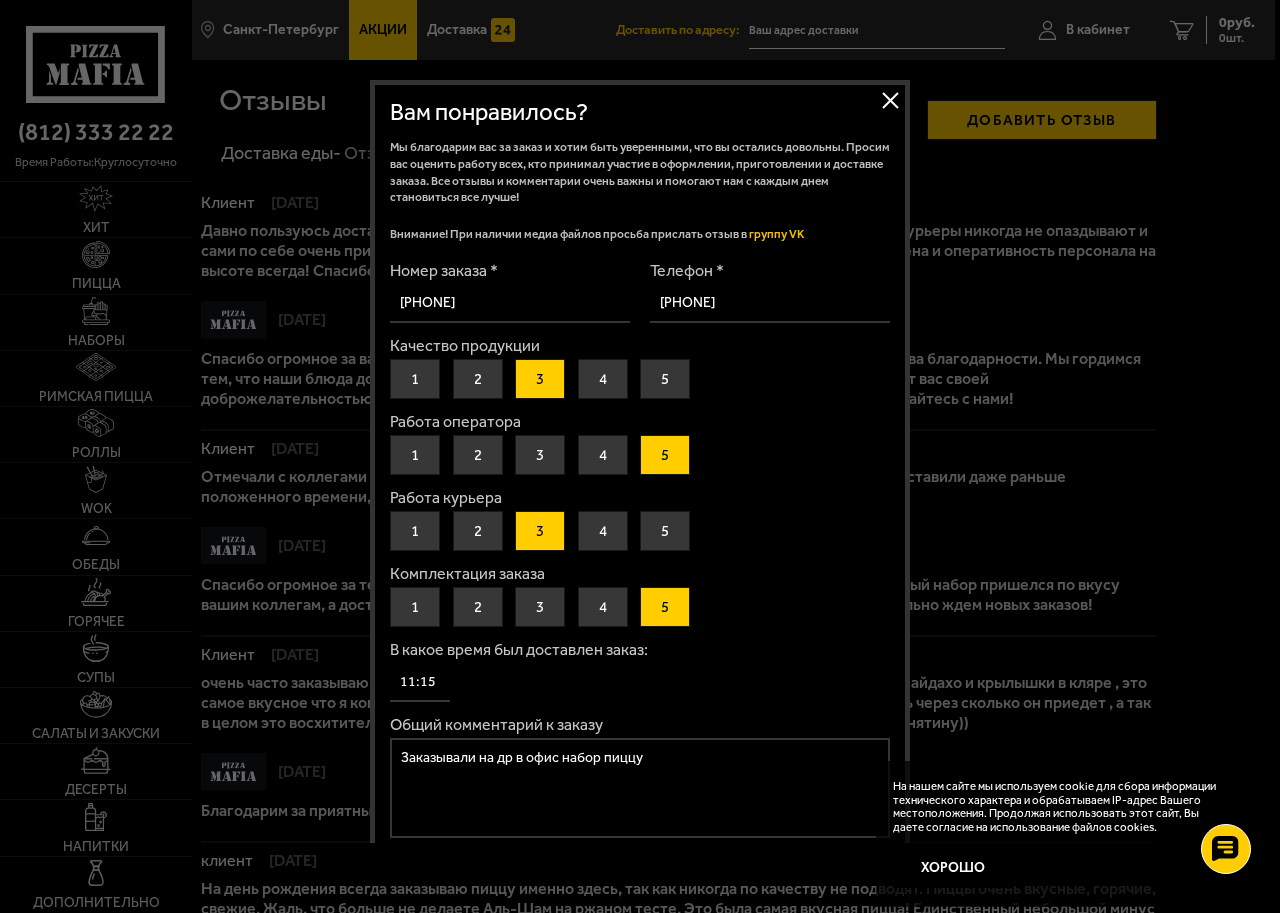 click on "Заказывали на др в офис набор пиццу" at bounding box center [640, 788] 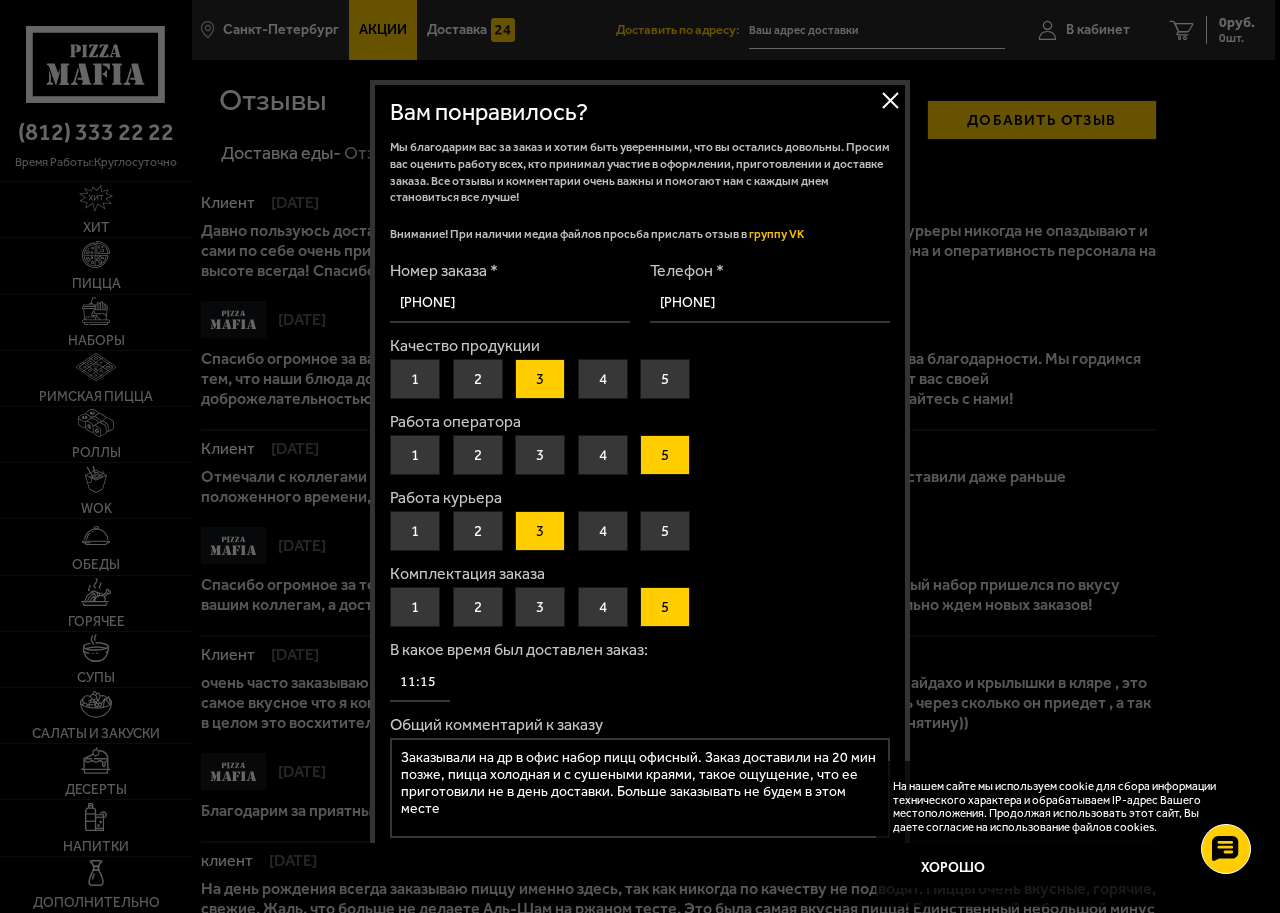 click on "Заказывали на др в офис набор пицц офисный. Заказ доставили на 20 мин позже, пицца холодная и с сушеными краями, такое ощущение, что ее приготовили не в день доставки. Больше заказывать не будем в этом месте" at bounding box center (640, 788) 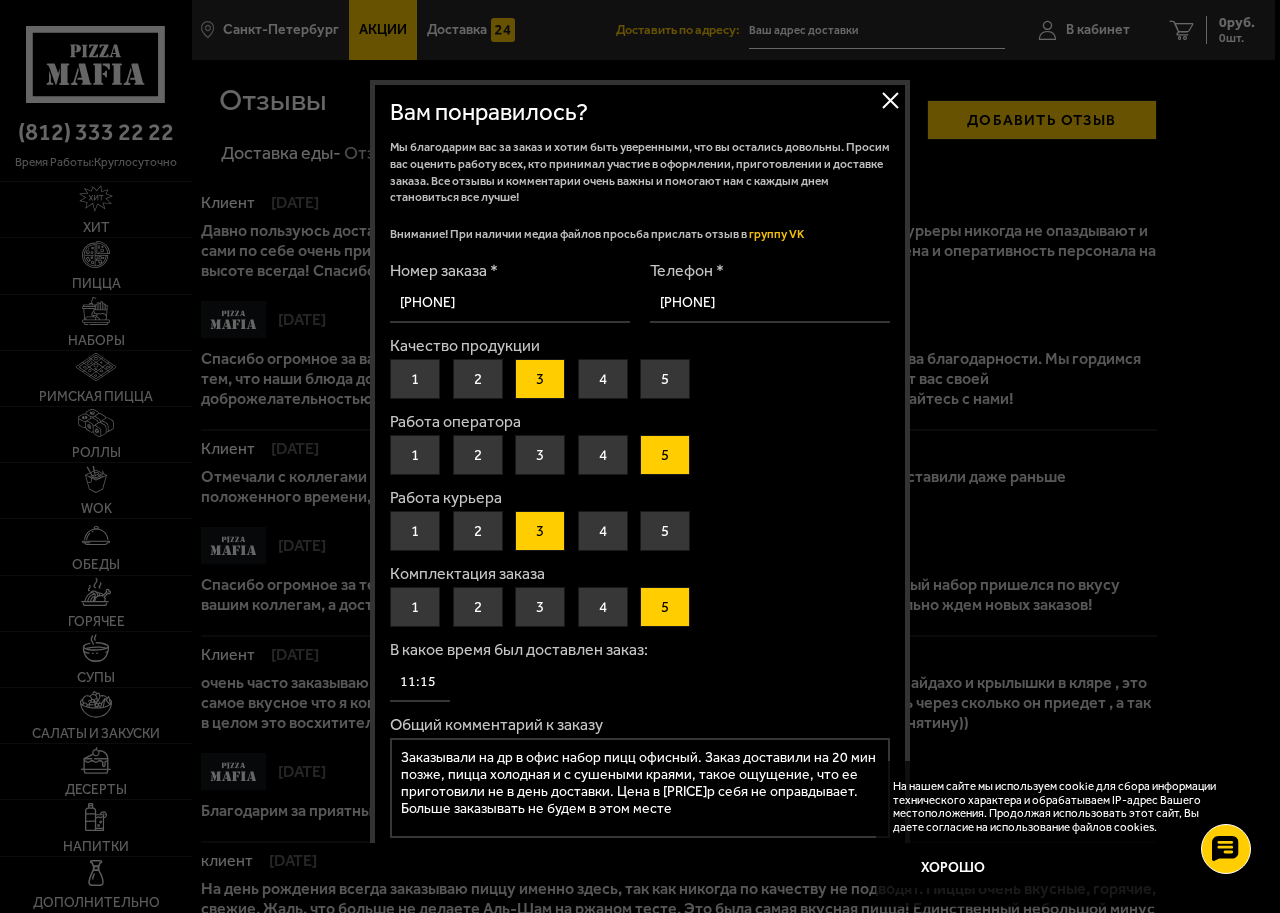 click on "Заказывали на др в офис набор пицц офисный. Заказ доставили на 20 мин позже, пицца холодная и с сушеными краями, такое ощущение, что ее приготовили не в день доставки. Цена в [PRICE]р себя не оправдывает. Больше заказывать не будем в этом месте" at bounding box center (640, 788) 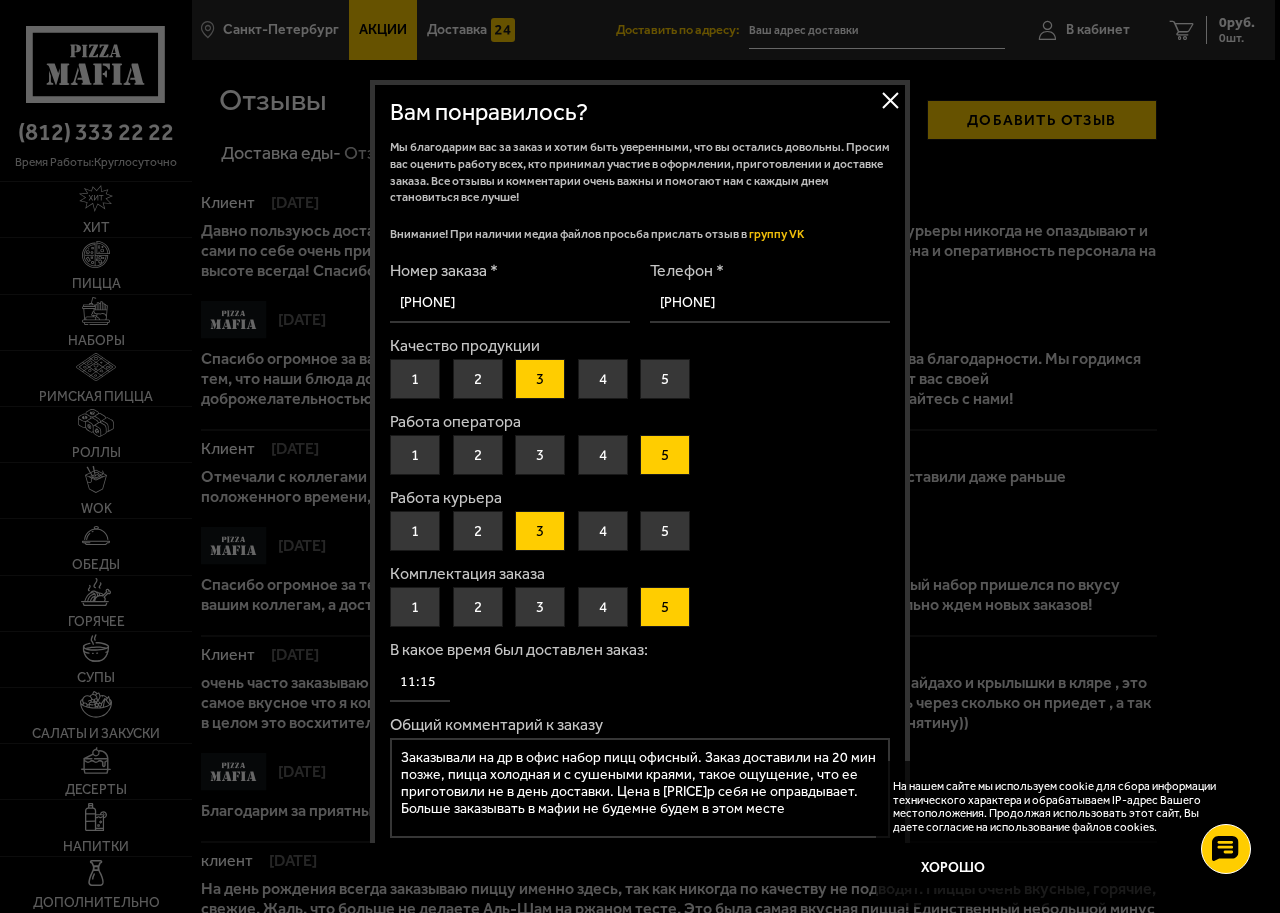 click on "Заказывали на др в офис набор пицц офисный. Заказ доставили на 20 мин позже, пицца холодная и с сушеными краями, такое ощущение, что ее приготовили не в день доставки. Цена в [PRICE]р себя не оправдывает. Больше заказывать в мафии не будемне будем в этом месте" at bounding box center [640, 788] 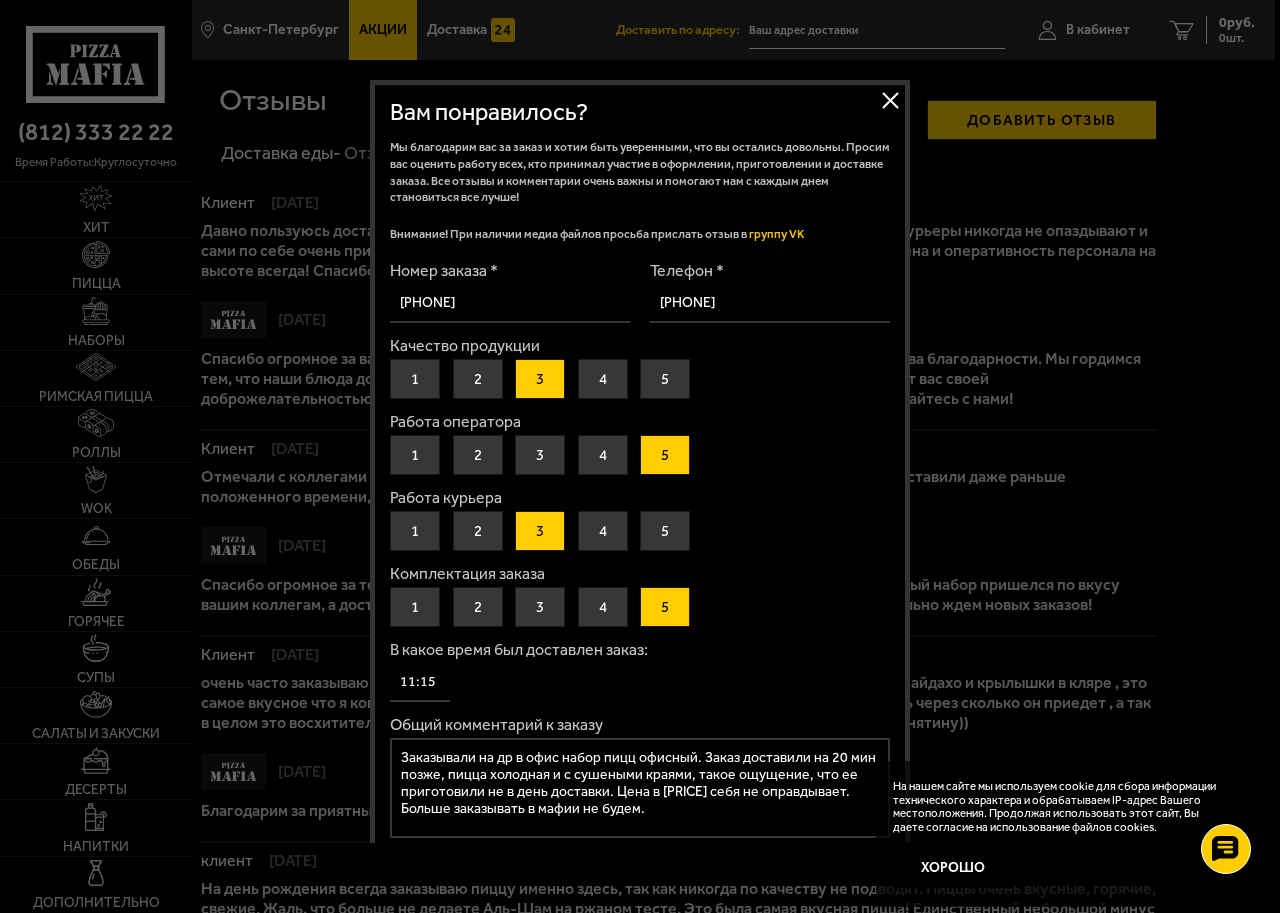click on "Заказывали на др в офис набор пицц офисный. Заказ доставили на 20 мин позже, пицца холодная и с сушеными краями, такое ощущение, что ее приготовили не в день доставки. Цена в [PRICE] себя не оправдывает. Больше заказывать в мафии не будем." at bounding box center [640, 788] 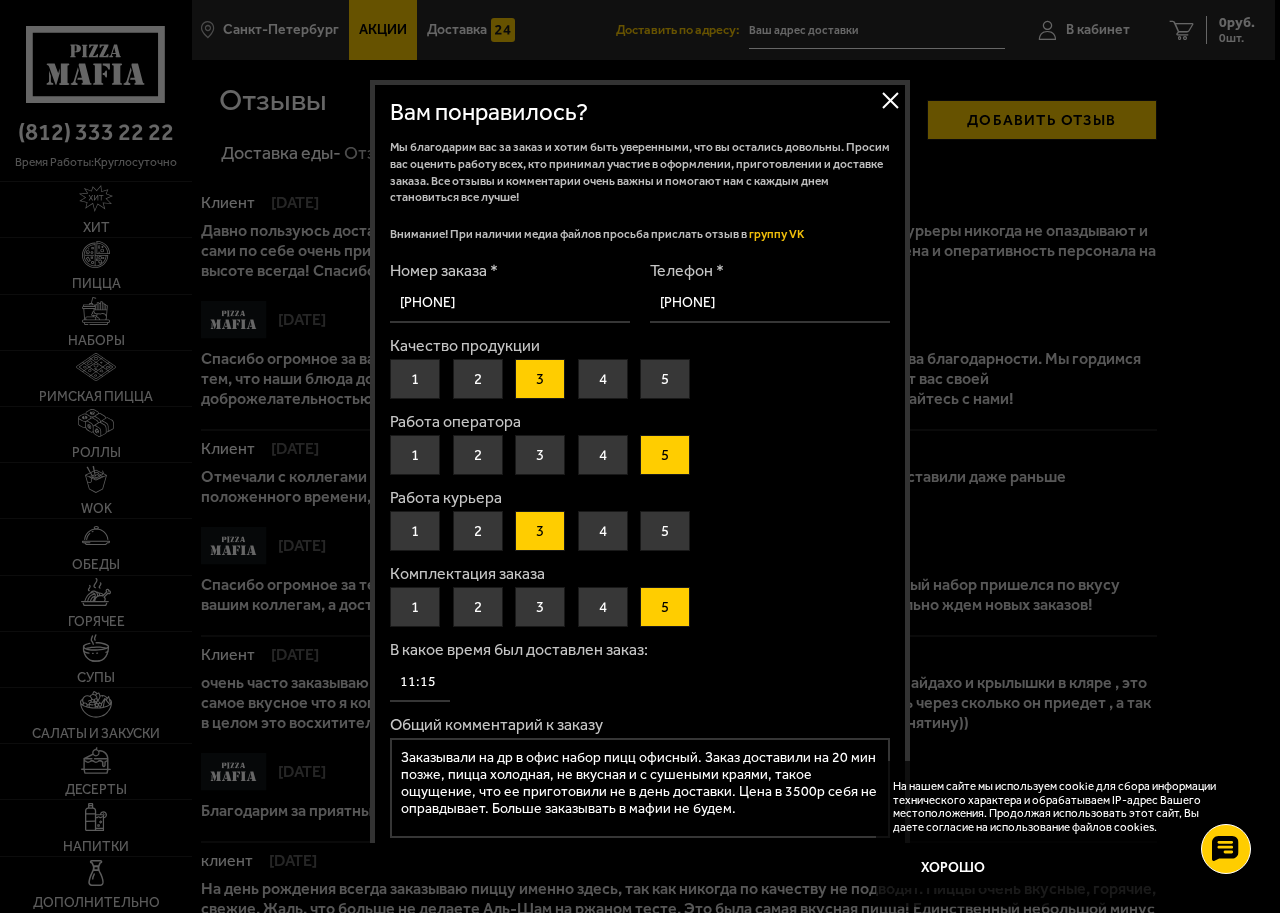 click on "Заказывали на др в офис набор пицц офисный. Заказ доставили на 20 мин позже, пицца холодная, не вкусная и с сушеными краями, такое ощущение, что ее приготовили не в день доставки. Цена в 3500р себя не оправдывает. Больше заказывать в мафии не будем." at bounding box center [640, 788] 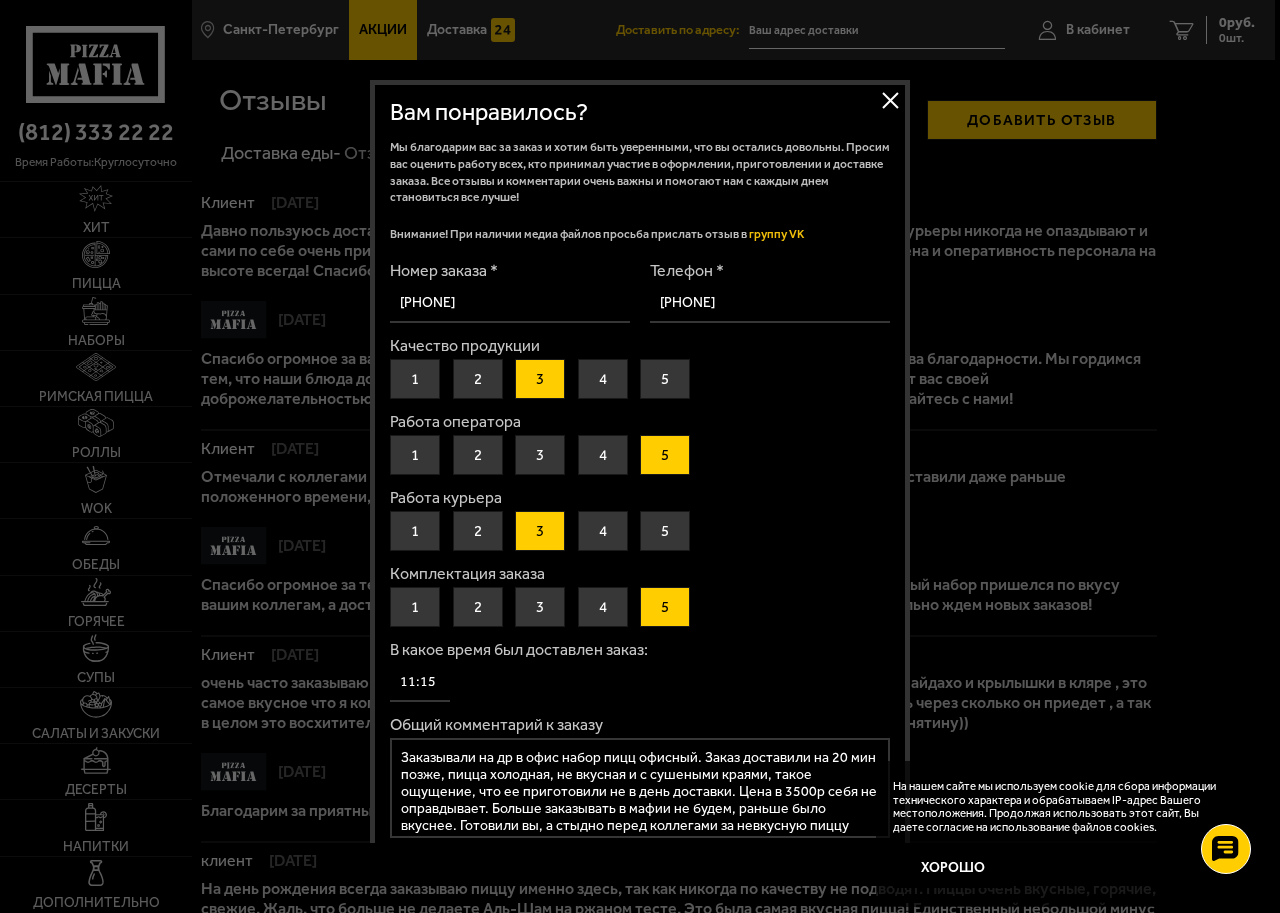 click on "Заказывали на др в офис набор пицц офисный. Заказ доставили на 20 мин позже, пицца холодная, не вкусная и с сушеными краями, такое ощущение, что ее приготовили не в день доставки. Цена в 3500р себя не оправдывает. Больше заказывать в мафии не будем, раньше было вкуснее. Готовили вы, а стыдно перед коллегами за невкусную пиццу было мне." at bounding box center [640, 788] 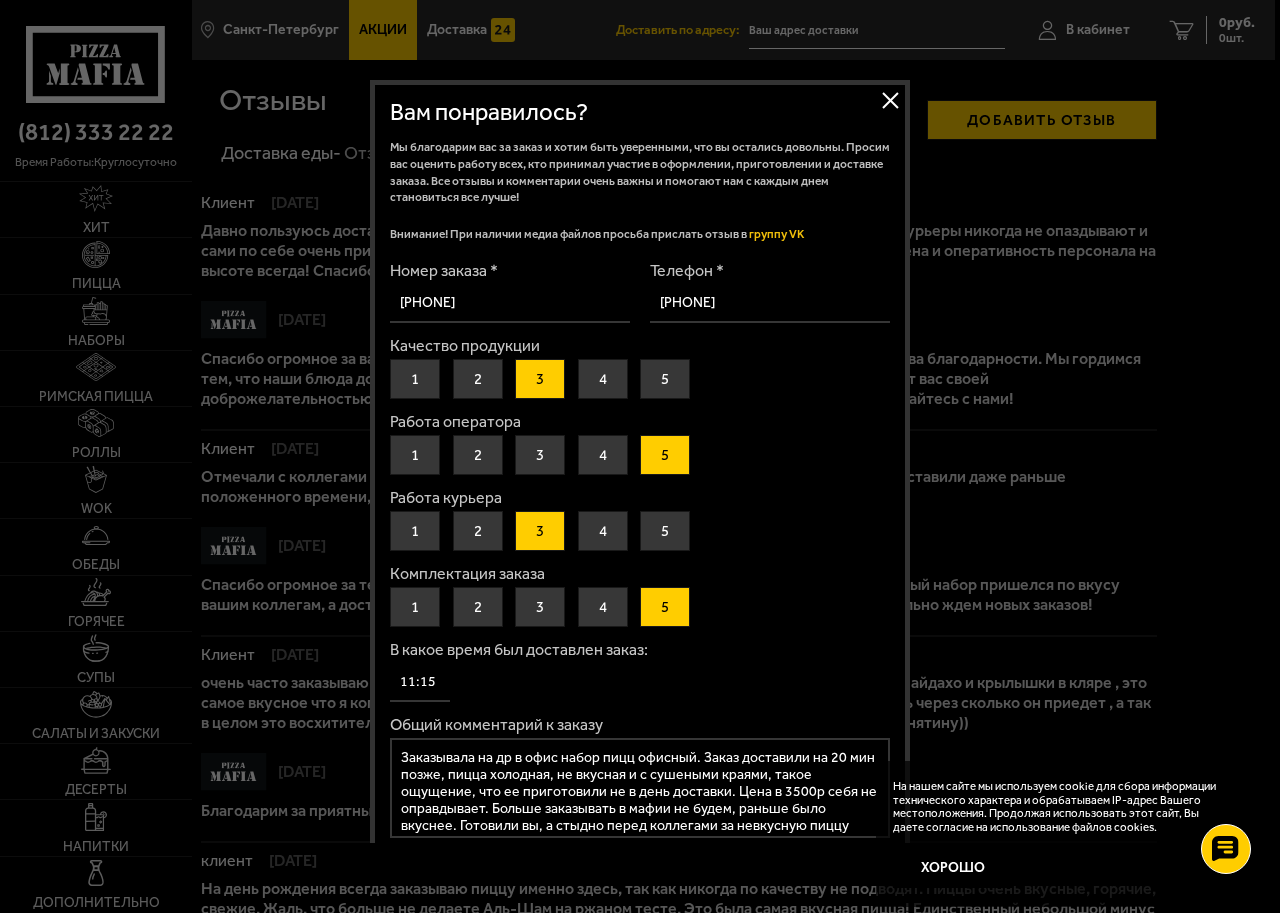 type on "Заказывала на др в офис набор пицц офисный. Заказ доставили на 20 мин позже, пицца холодная, не вкусная и с сушеными краями, такое ощущение, что ее приготовили не в день доставки. Цена в 3500р себя не оправдывает. Больше заказывать в мафии не будем, раньше было вкуснее. Готовили вы, а стыдно перед коллегами за невкусную пиццу было мне." 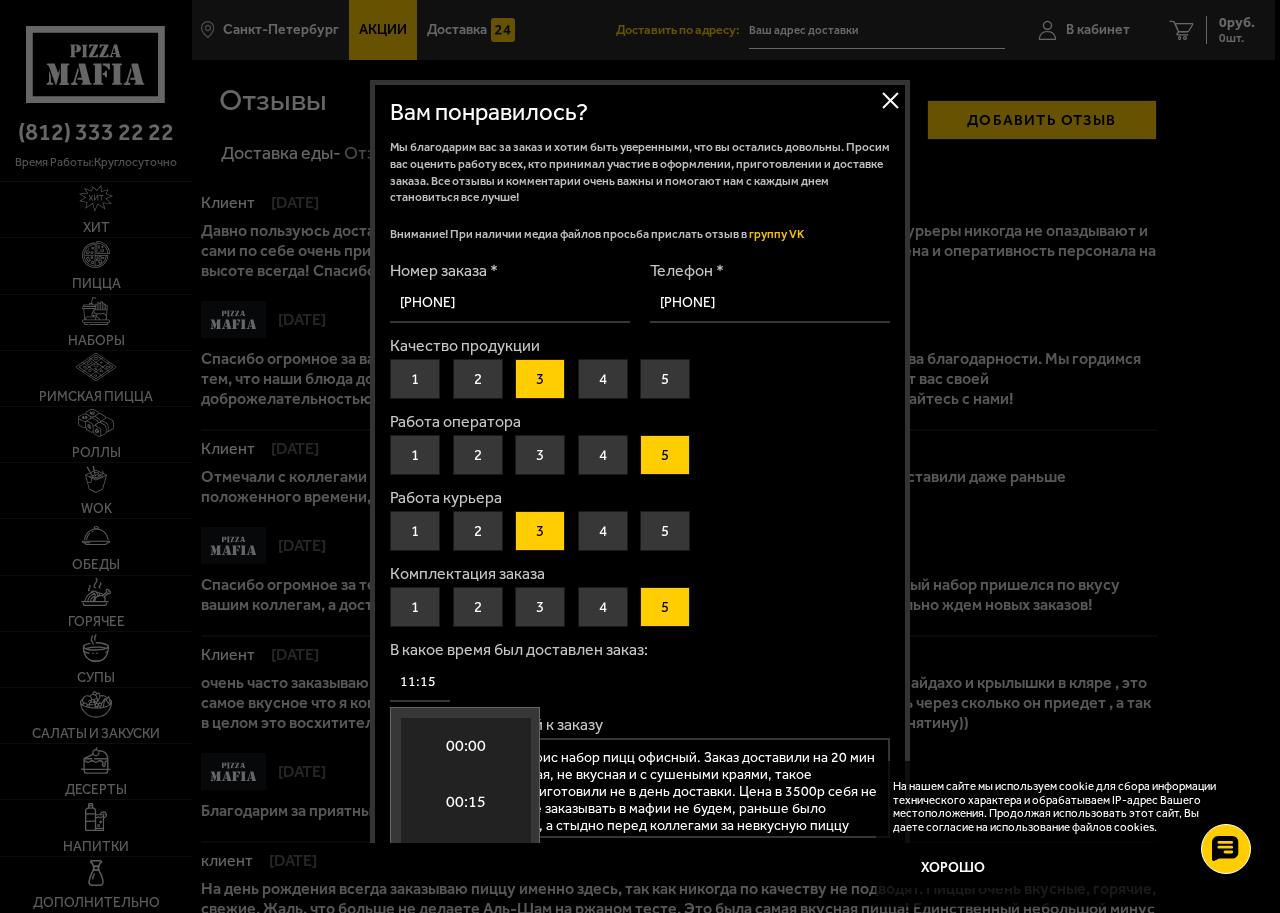scroll, scrollTop: 2611, scrollLeft: 0, axis: vertical 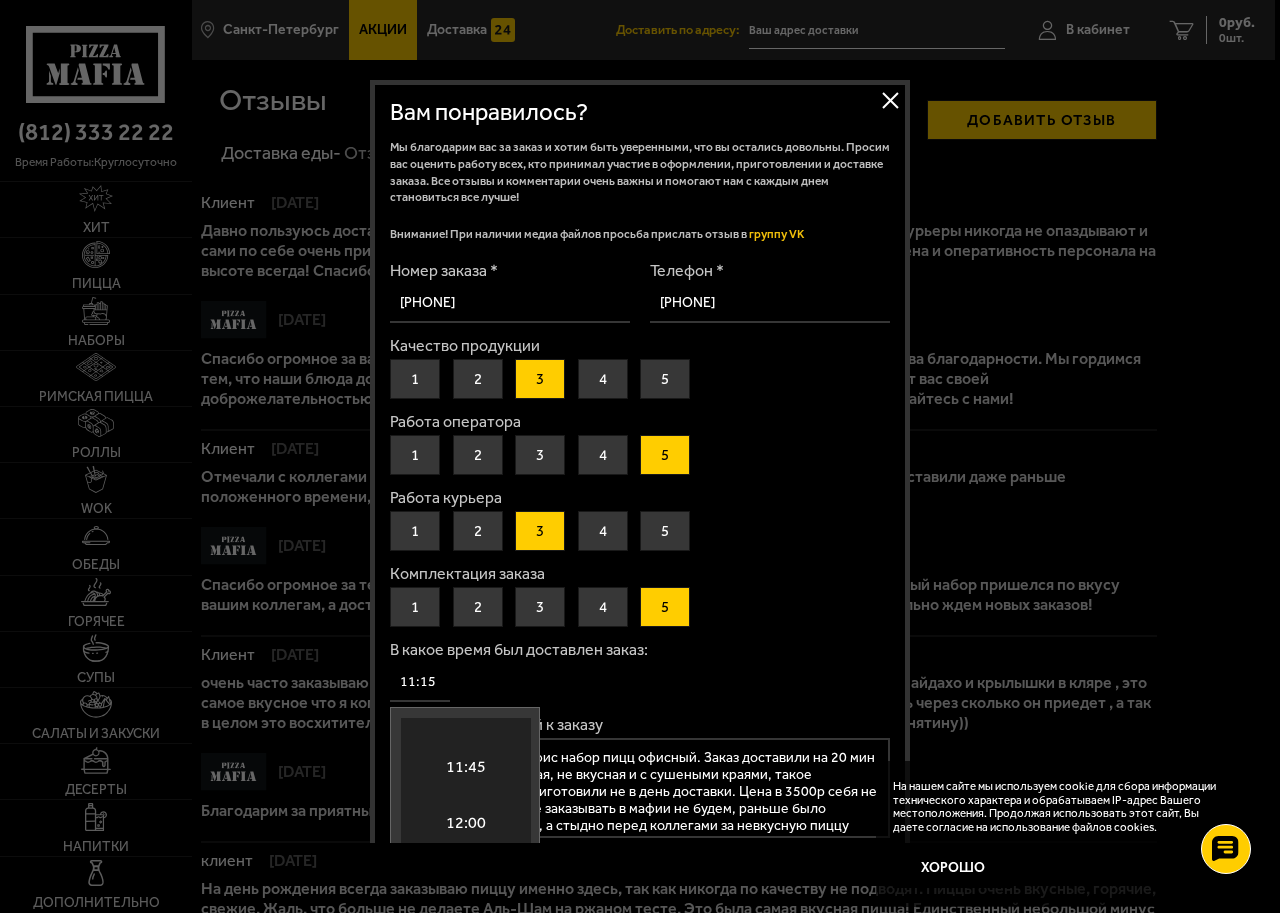 click on "11:15" at bounding box center [420, 682] 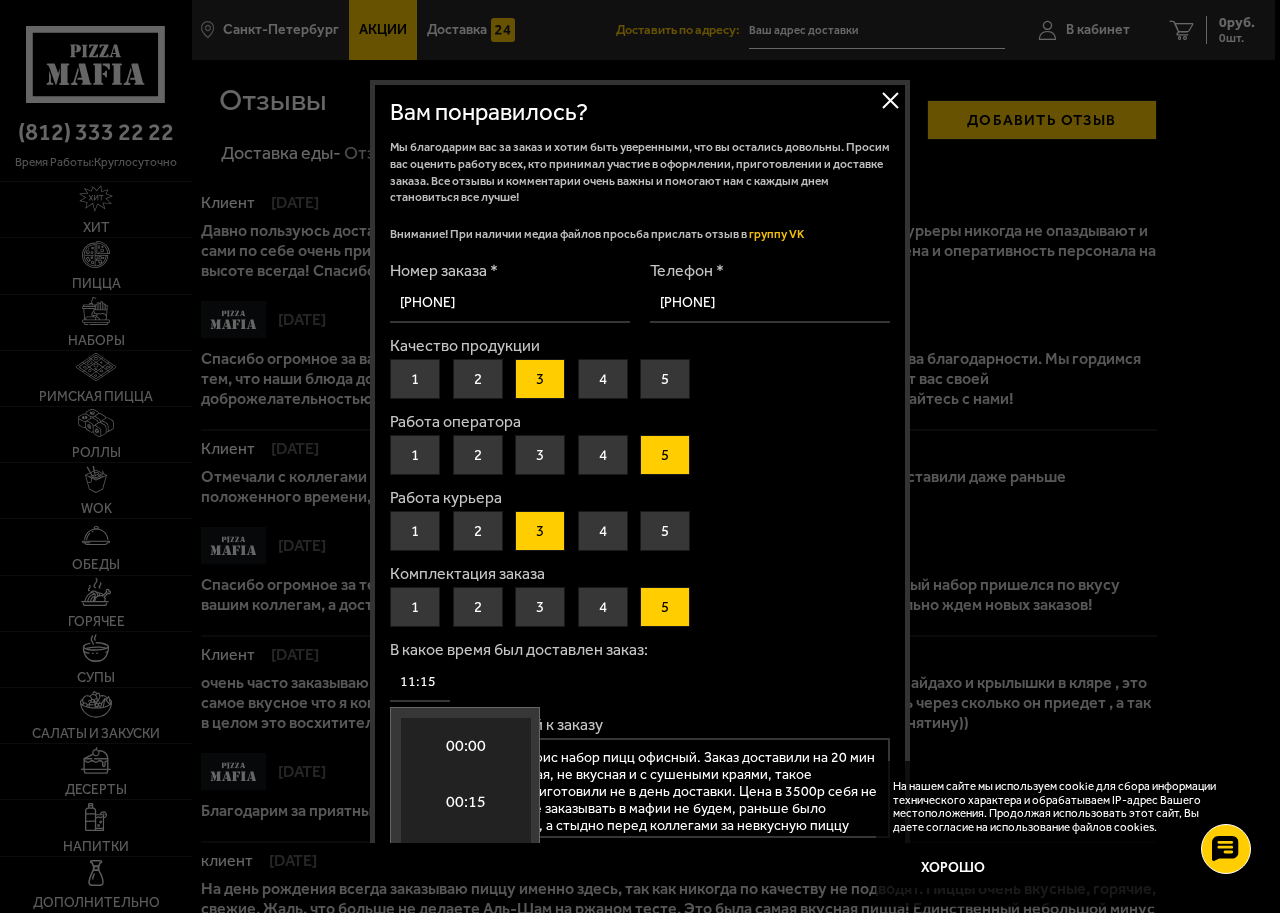 scroll, scrollTop: 2611, scrollLeft: 0, axis: vertical 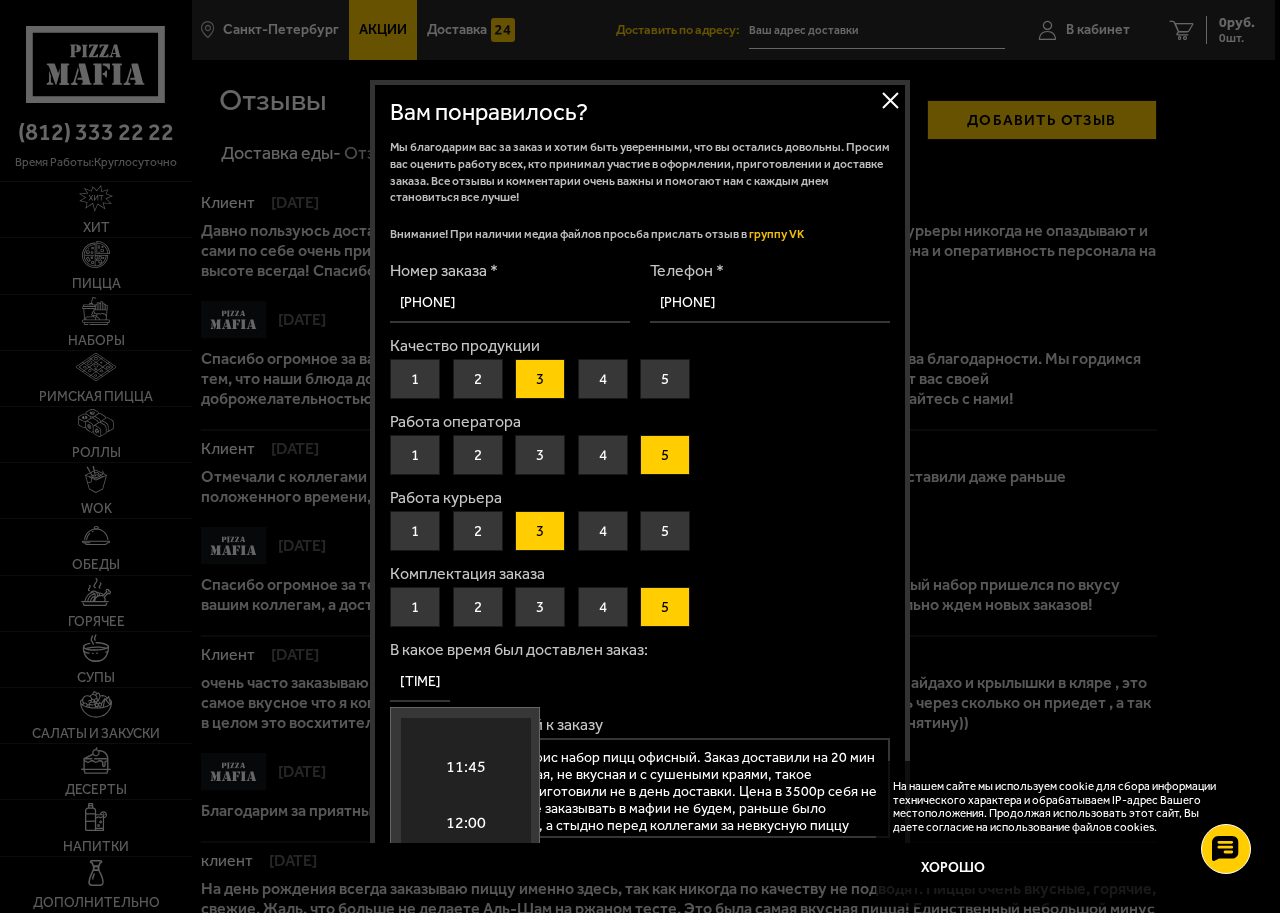 type on "[TIME]" 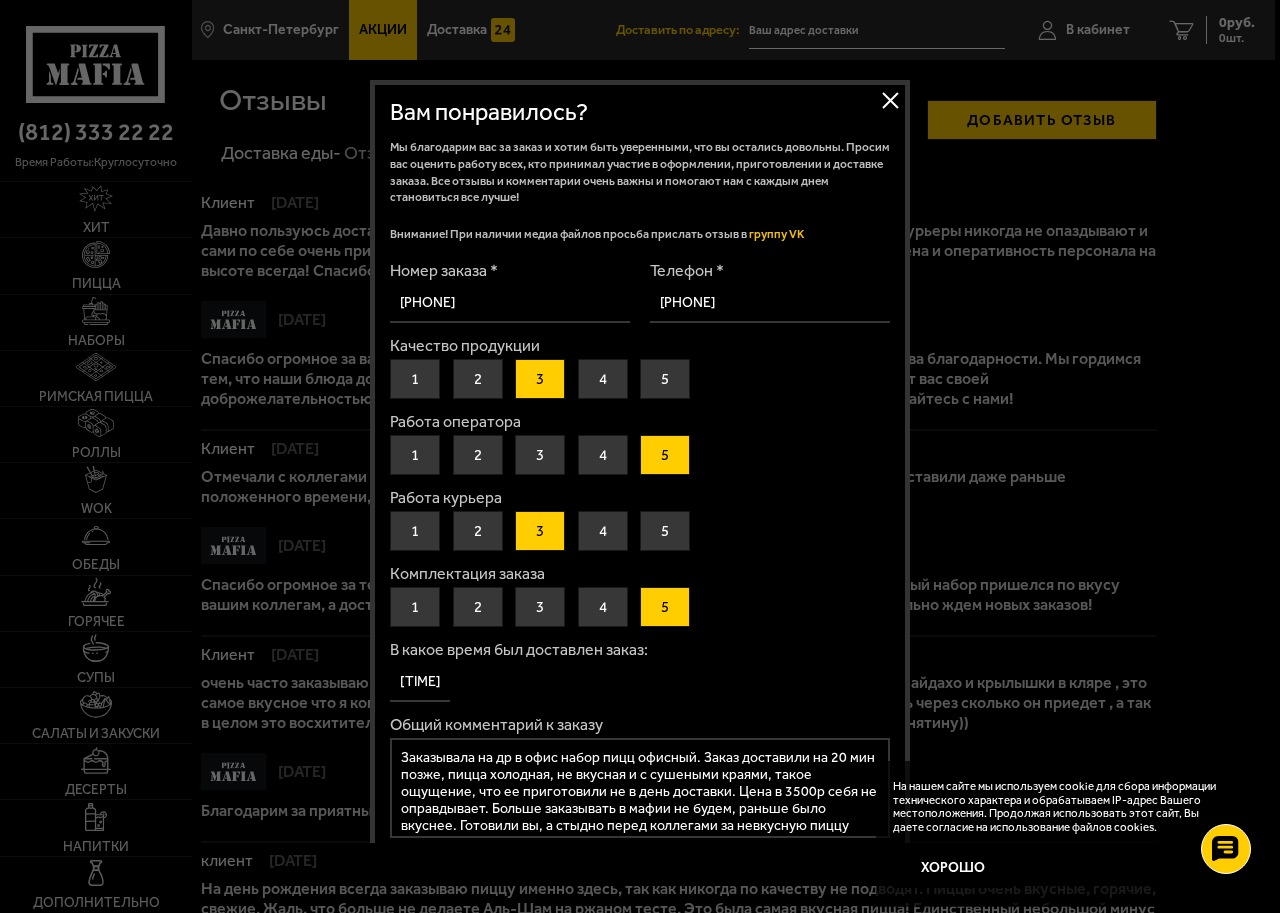click on "В какое время был доставлен заказ: [TIME]" at bounding box center [640, 672] 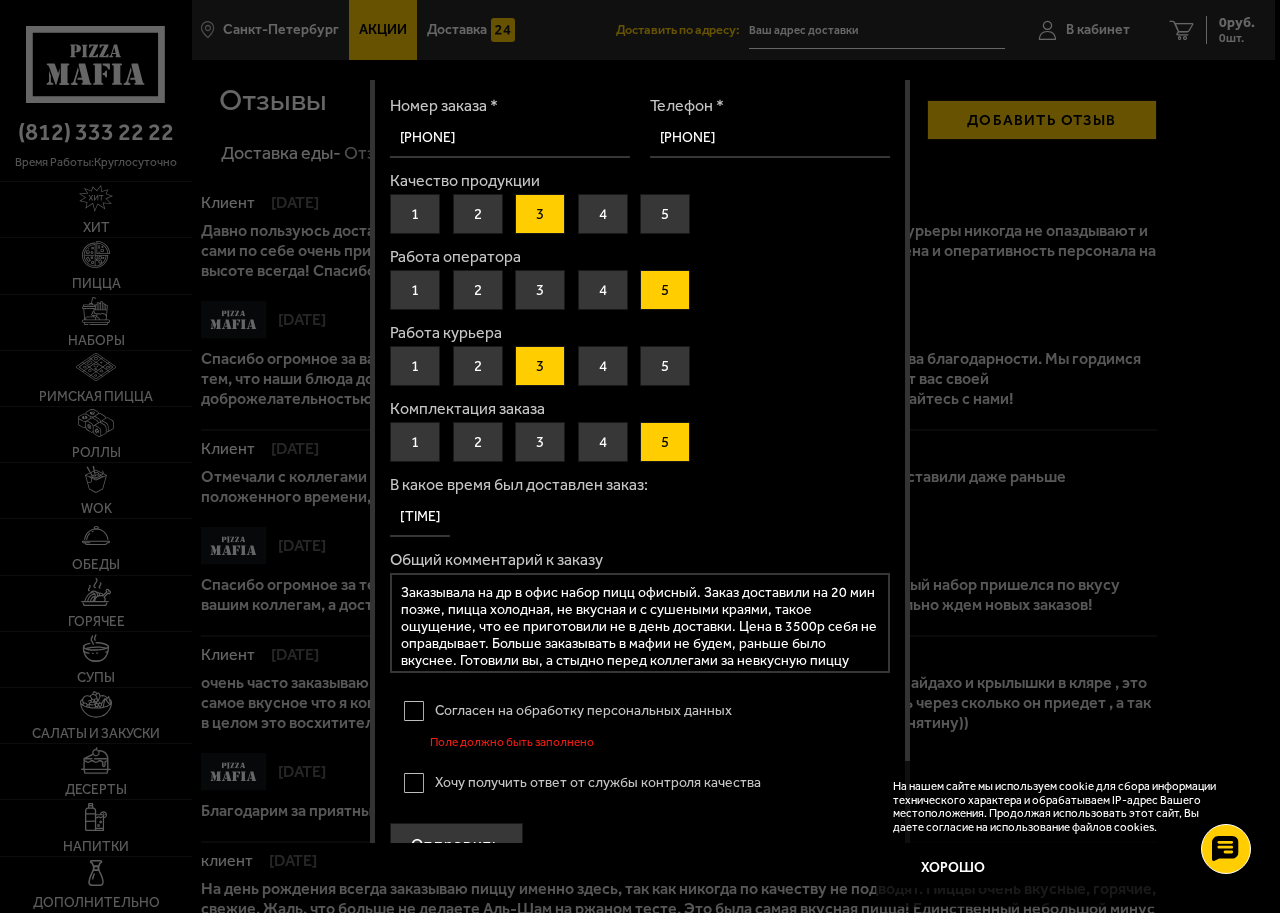 scroll, scrollTop: 200, scrollLeft: 0, axis: vertical 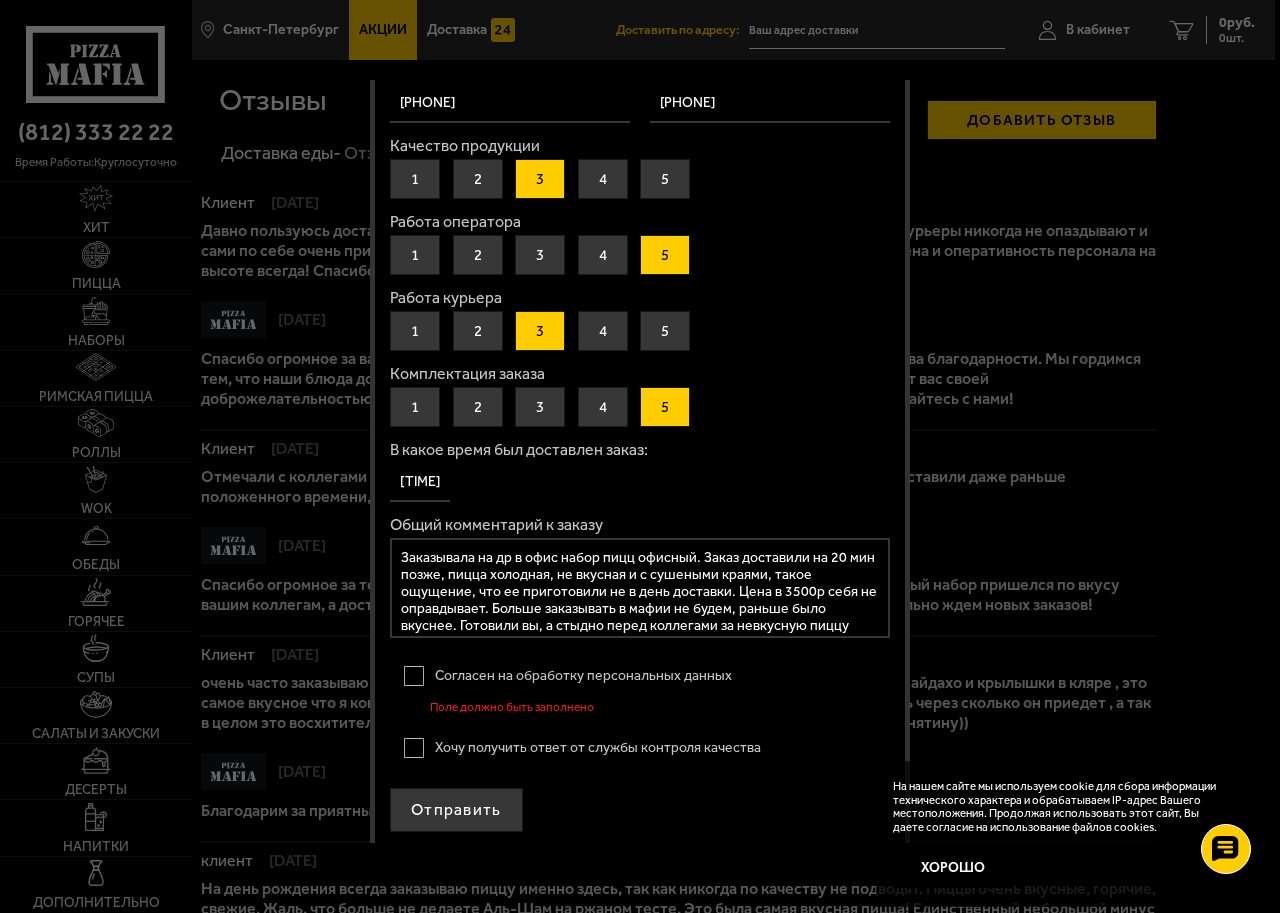 click on "Согласен на обработку персональных данных" at bounding box center (640, 676) 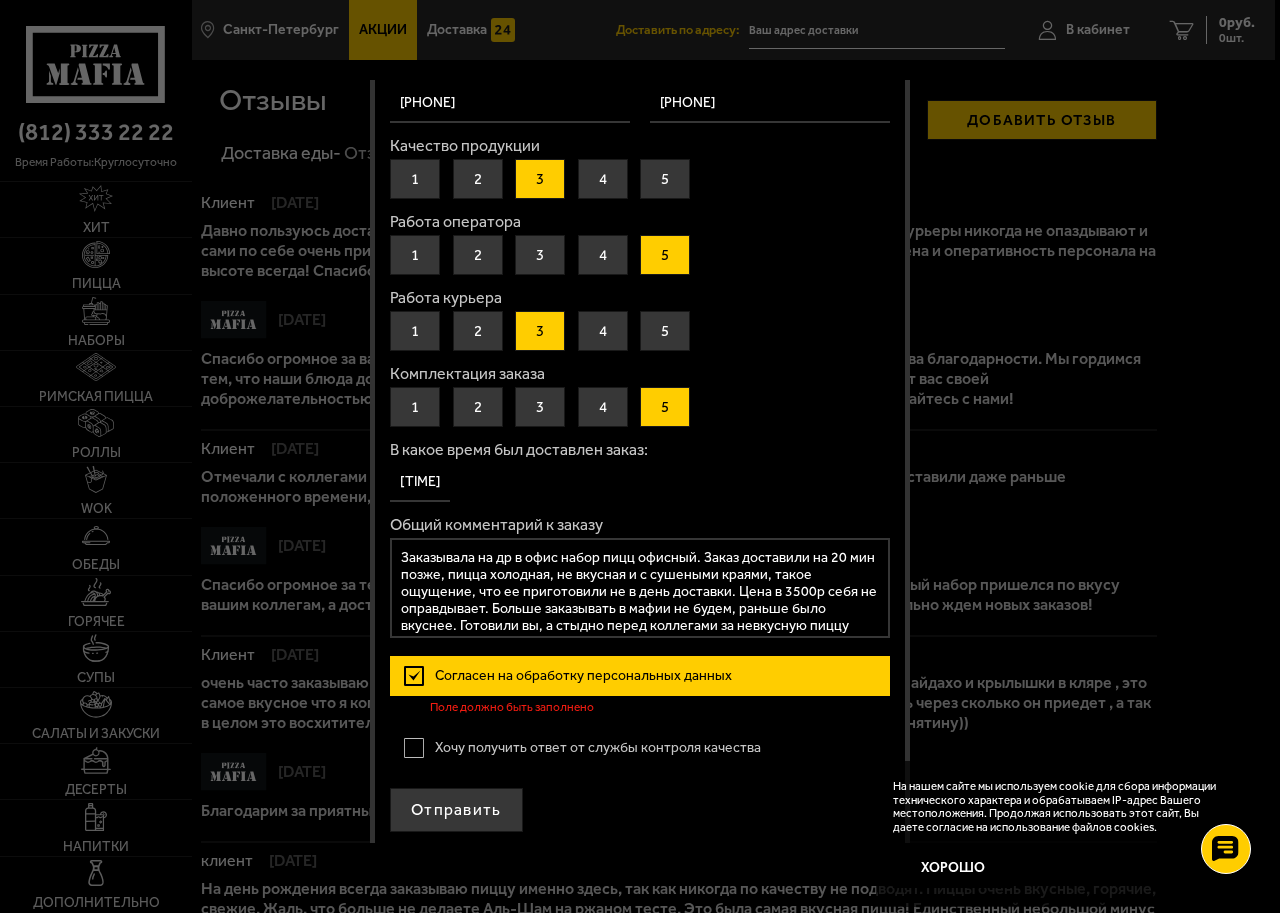 scroll, scrollTop: 192, scrollLeft: 0, axis: vertical 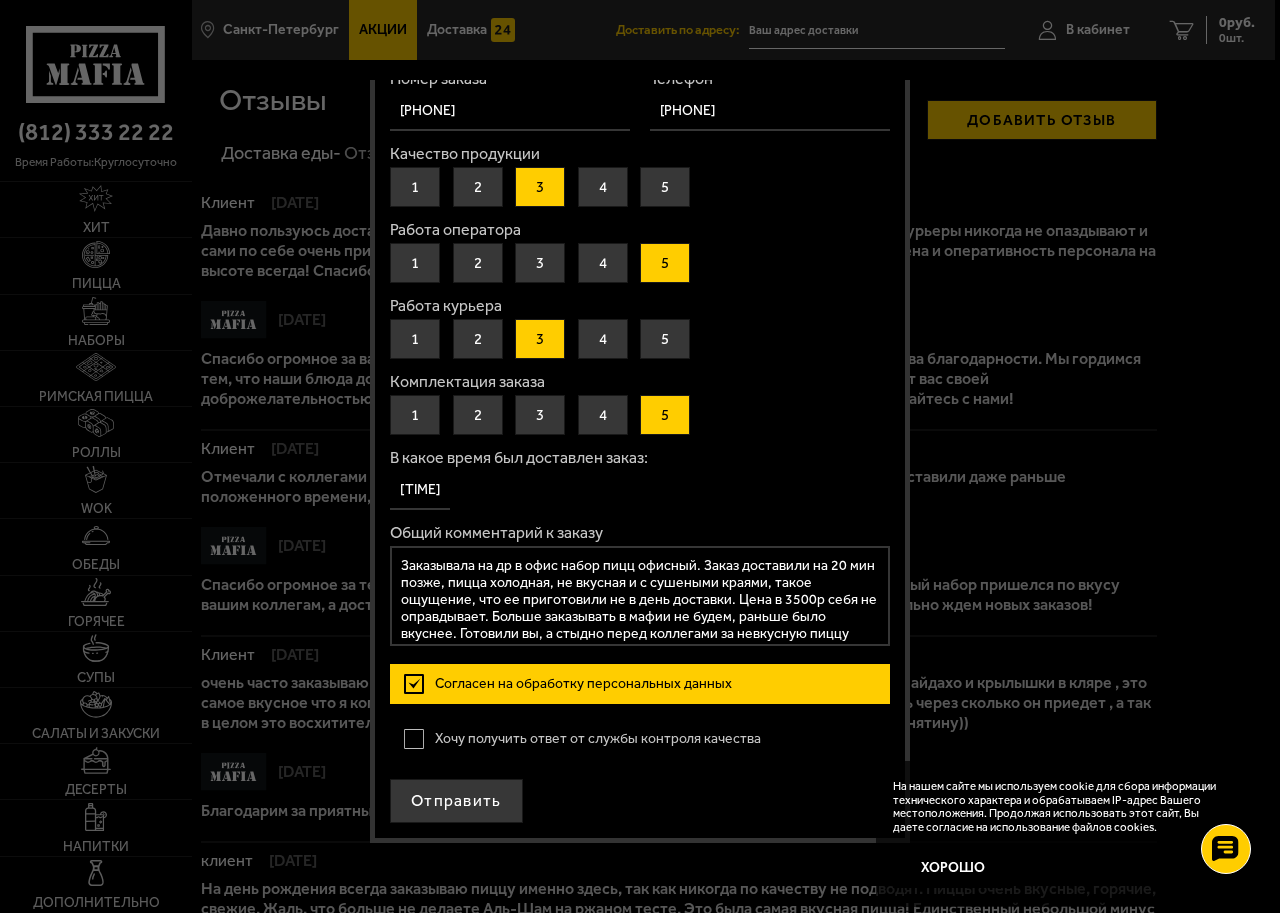 click on "Хочу получить ответ от службы контроля качества" at bounding box center (640, 739) 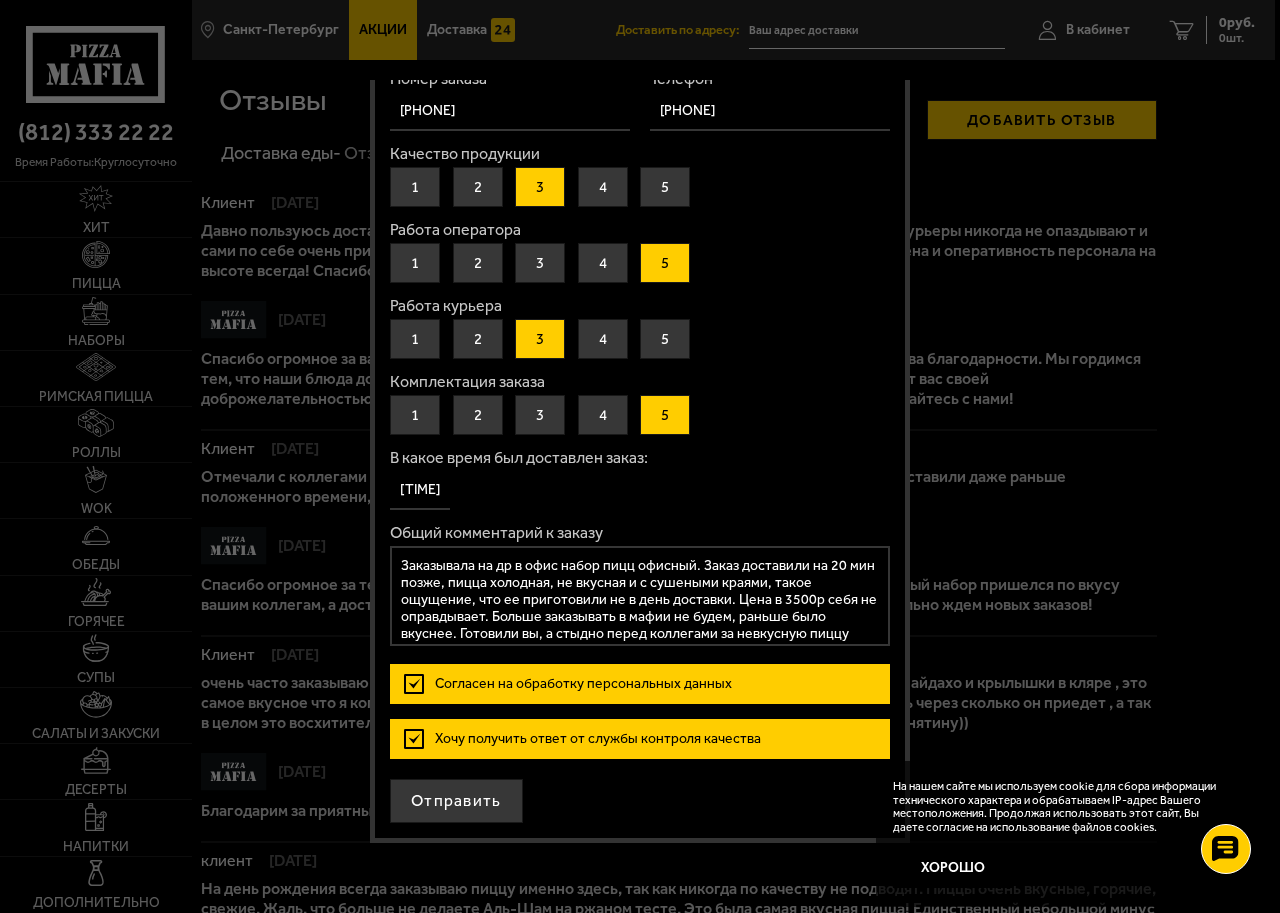 click on "Заказывала на др в офис набор пицц офисный. Заказ доставили на 20 мин позже, пицца холодная, не вкусная и с сушеными краями, такое ощущение, что ее приготовили не в день доставки. Цена в 3500р себя не оправдывает. Больше заказывать в мафии не будем, раньше было вкуснее. Готовили вы, а стыдно перед коллегами за невкусную пиццу было мне." at bounding box center [640, 596] 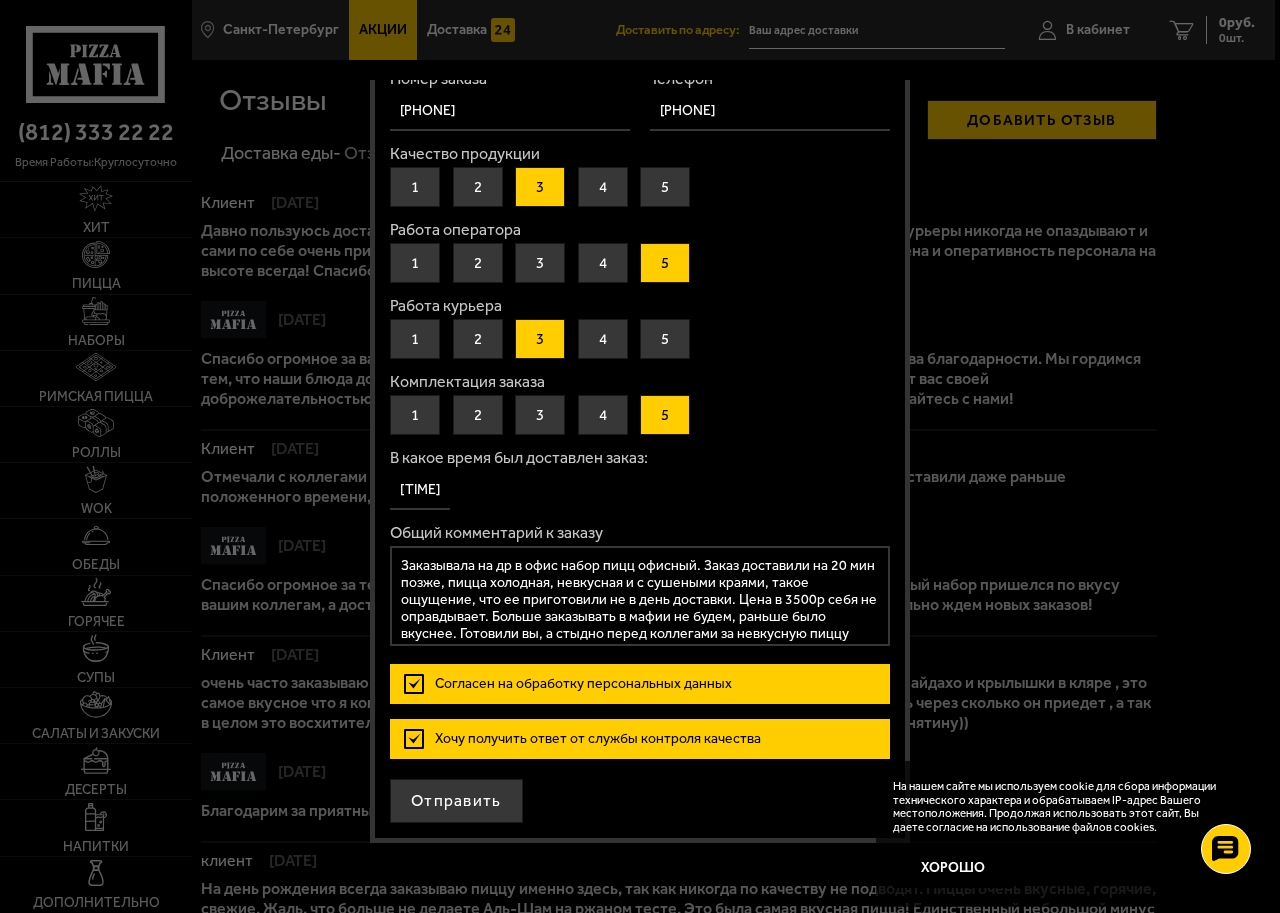 click on "Заказывала на др в офис набор пицц офисный. Заказ доставили на 20 мин позже, пицца холодная, невкусная и с сушеными краями, такое ощущение, что ее приготовили не в день доставки. Цена в 3500р себя не оправдывает. Больше заказывать в мафии не будем, раньше было вкуснее. Готовили вы, а стыдно перед коллегами за невкусную пиццу было мне." at bounding box center (640, 596) 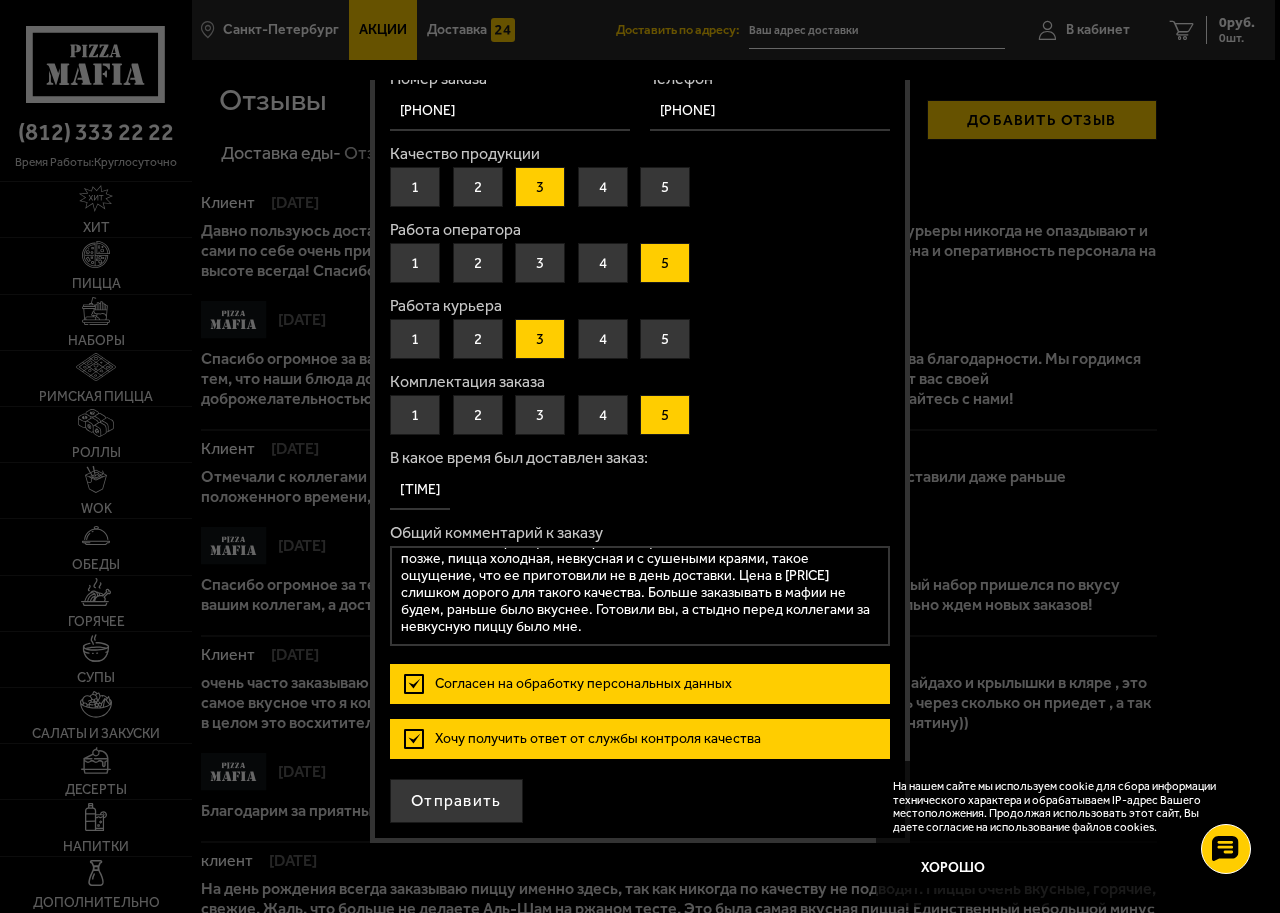 scroll, scrollTop: 0, scrollLeft: 0, axis: both 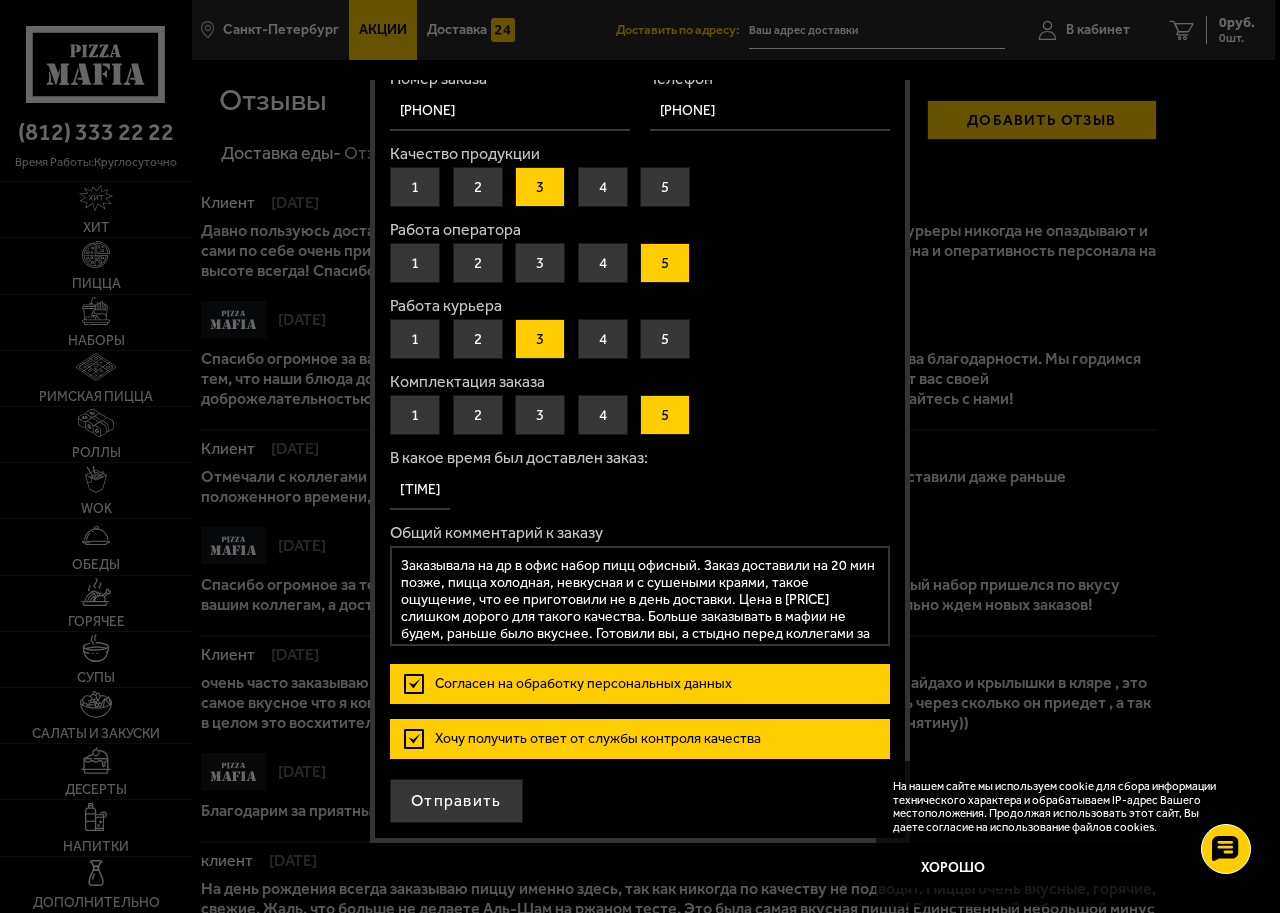 click on "Заказывала на др в офис набор пицц офисный. Заказ доставили на 20 мин позже, пицца холодная, невкусная и с сушеными краями, такое ощущение, что ее приготовили не в день доставки. Цена в [PRICE] слишком дорого для такого качества. Больше заказывать в мафии не будем, раньше было вкуснее. Готовили вы, а стыдно перед коллегами за невкусную пиццу было мне." at bounding box center (640, 596) 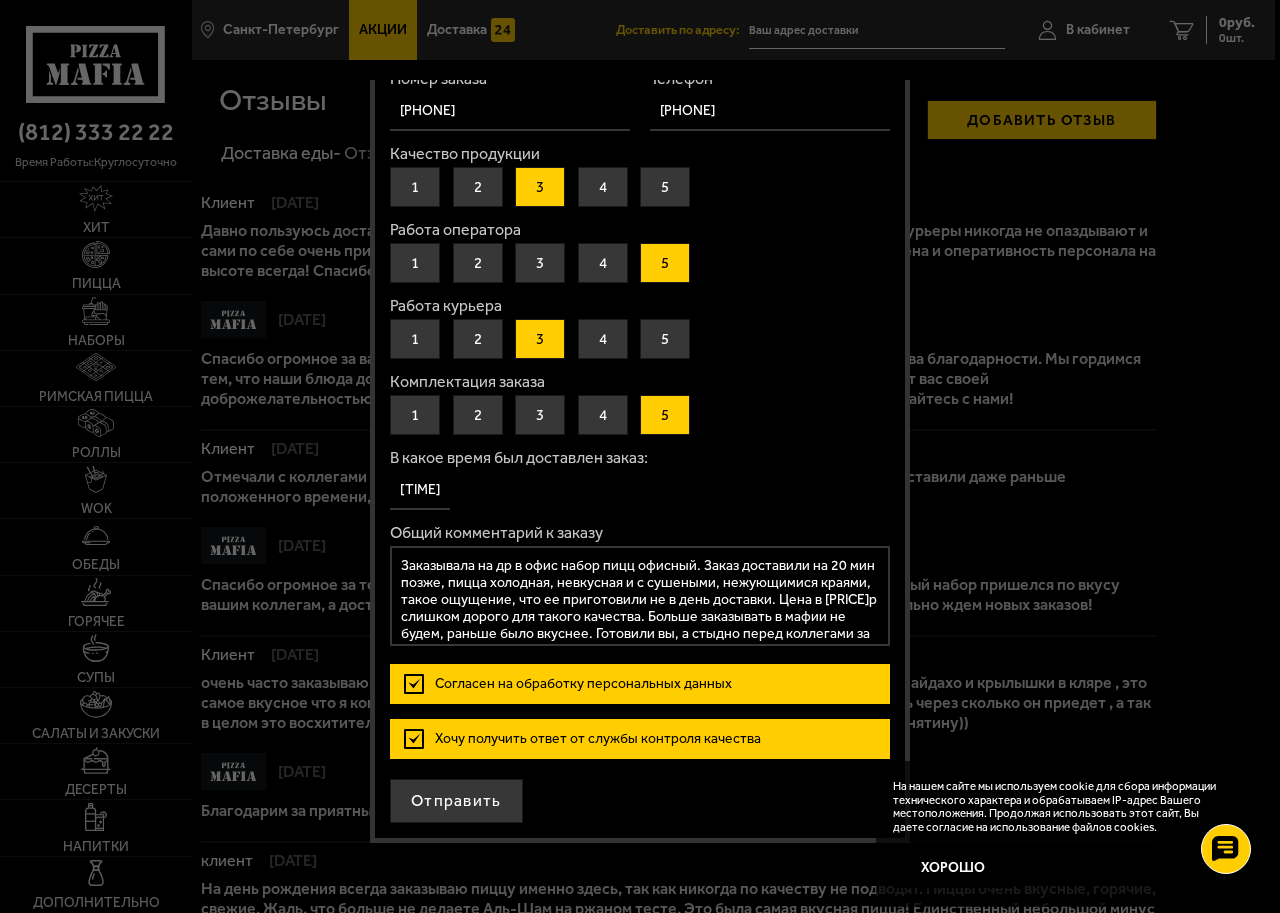 type on "Заказывала на др в офис набор пицц офисный. Заказ доставили на 20 мин позже, пицца холодная, невкусная и с сушеными, нежующимися краями, такое ощущение, что ее приготовили не в день доставки. Цена в [PRICE]р слишком дорого для такого качества. Больше заказывать в мафии не будем, раньше было вкуснее. Готовили вы, а стыдно перед коллегами за невкусную пиццу было мне." 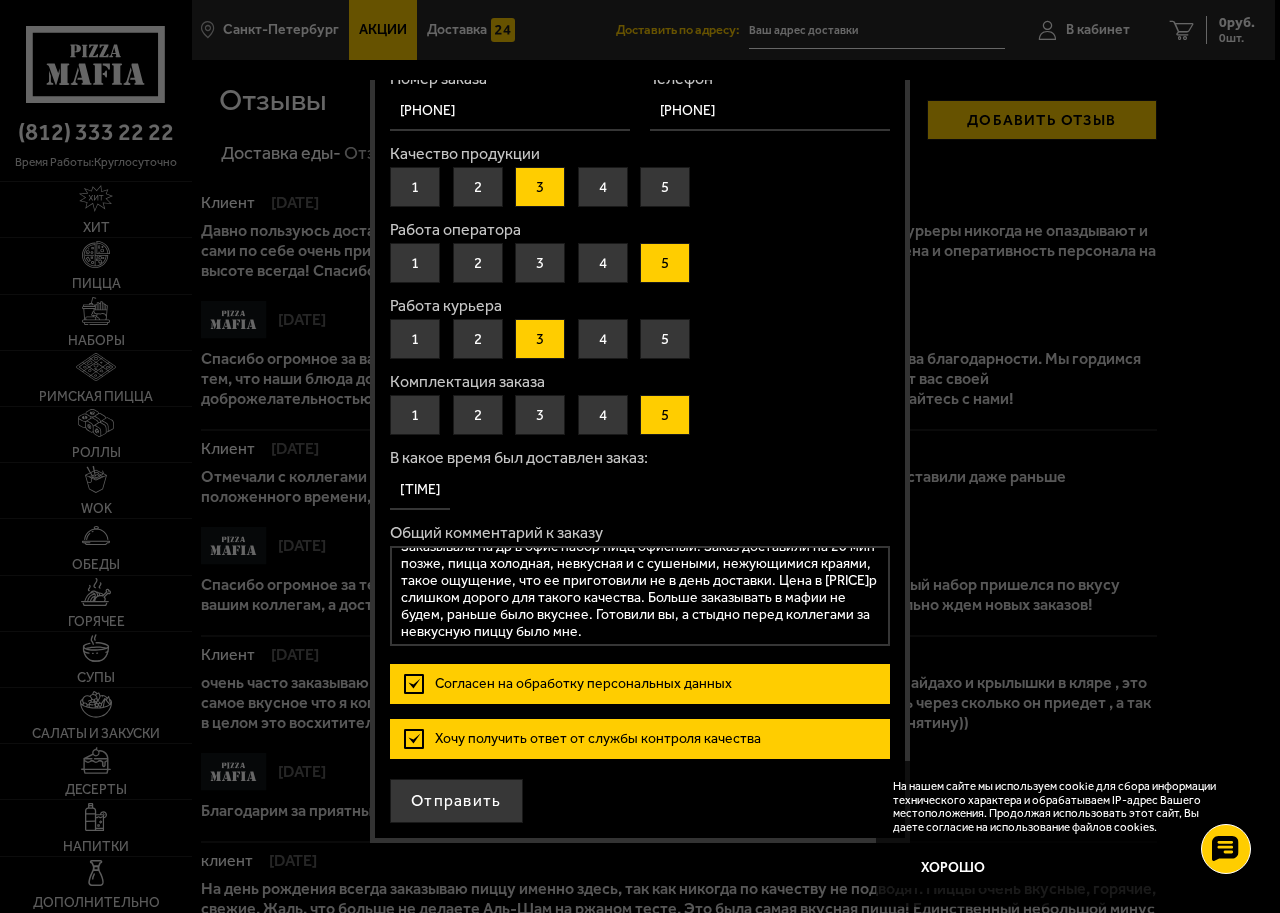 scroll, scrollTop: 24, scrollLeft: 0, axis: vertical 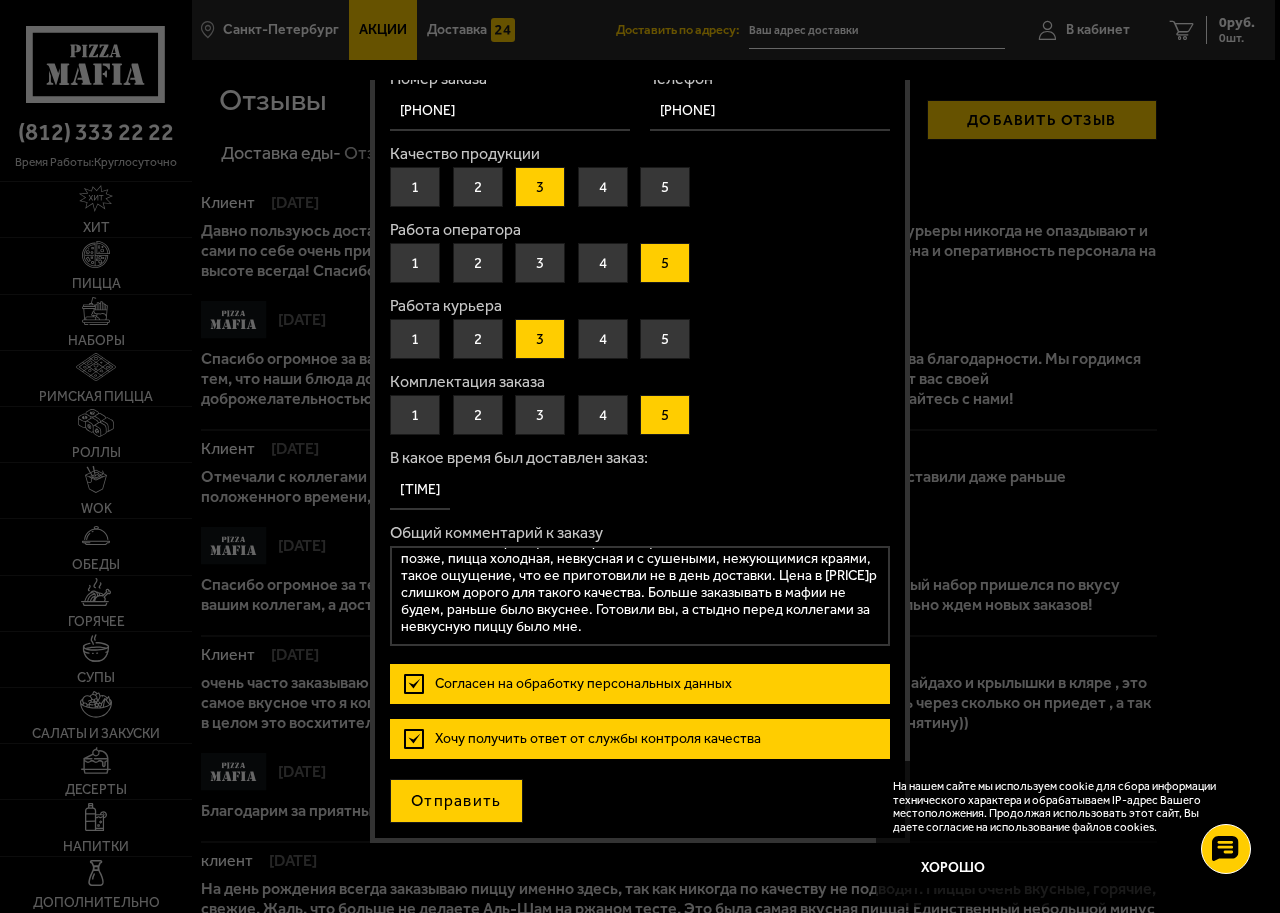 click on "Отправить" at bounding box center (456, 801) 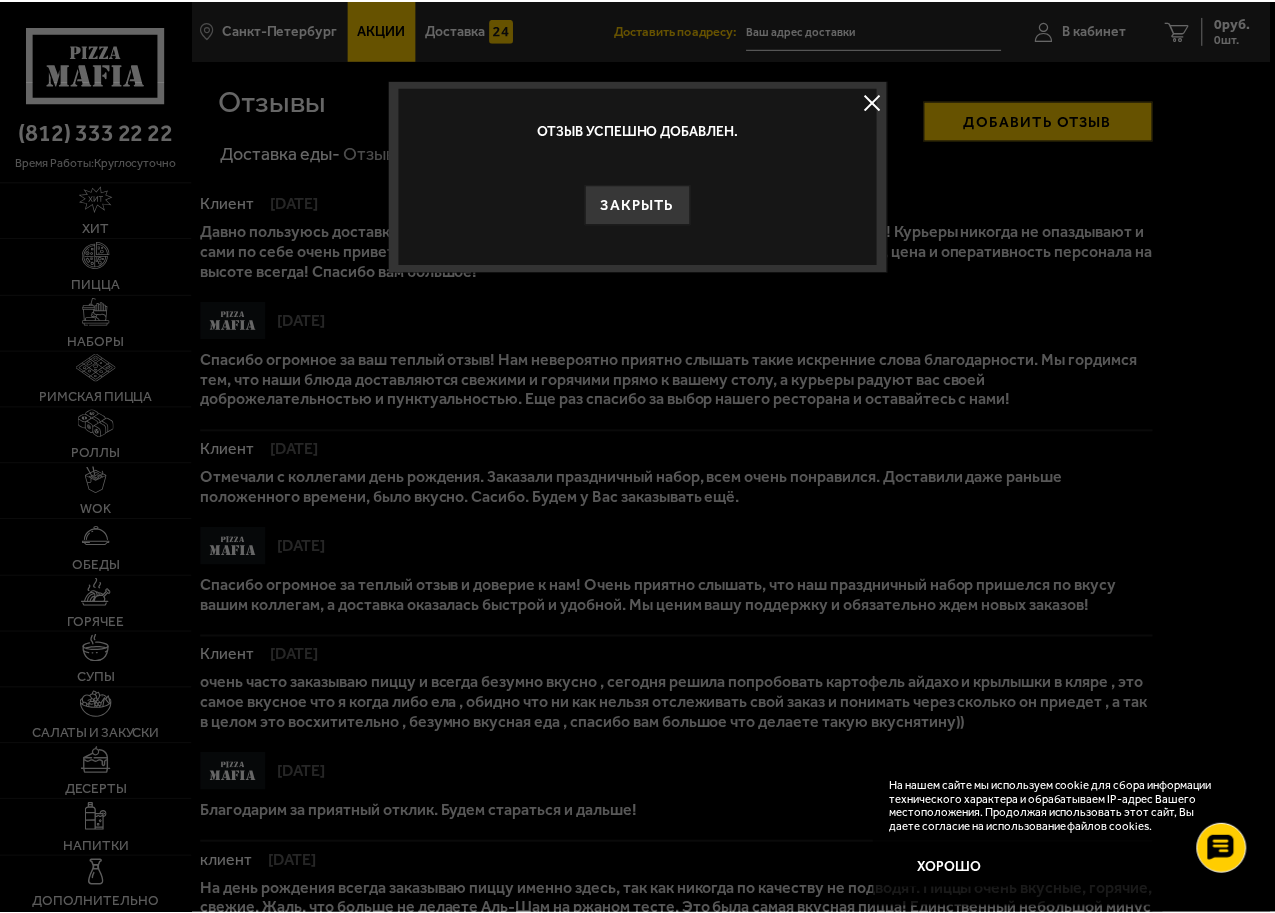 scroll, scrollTop: 0, scrollLeft: 0, axis: both 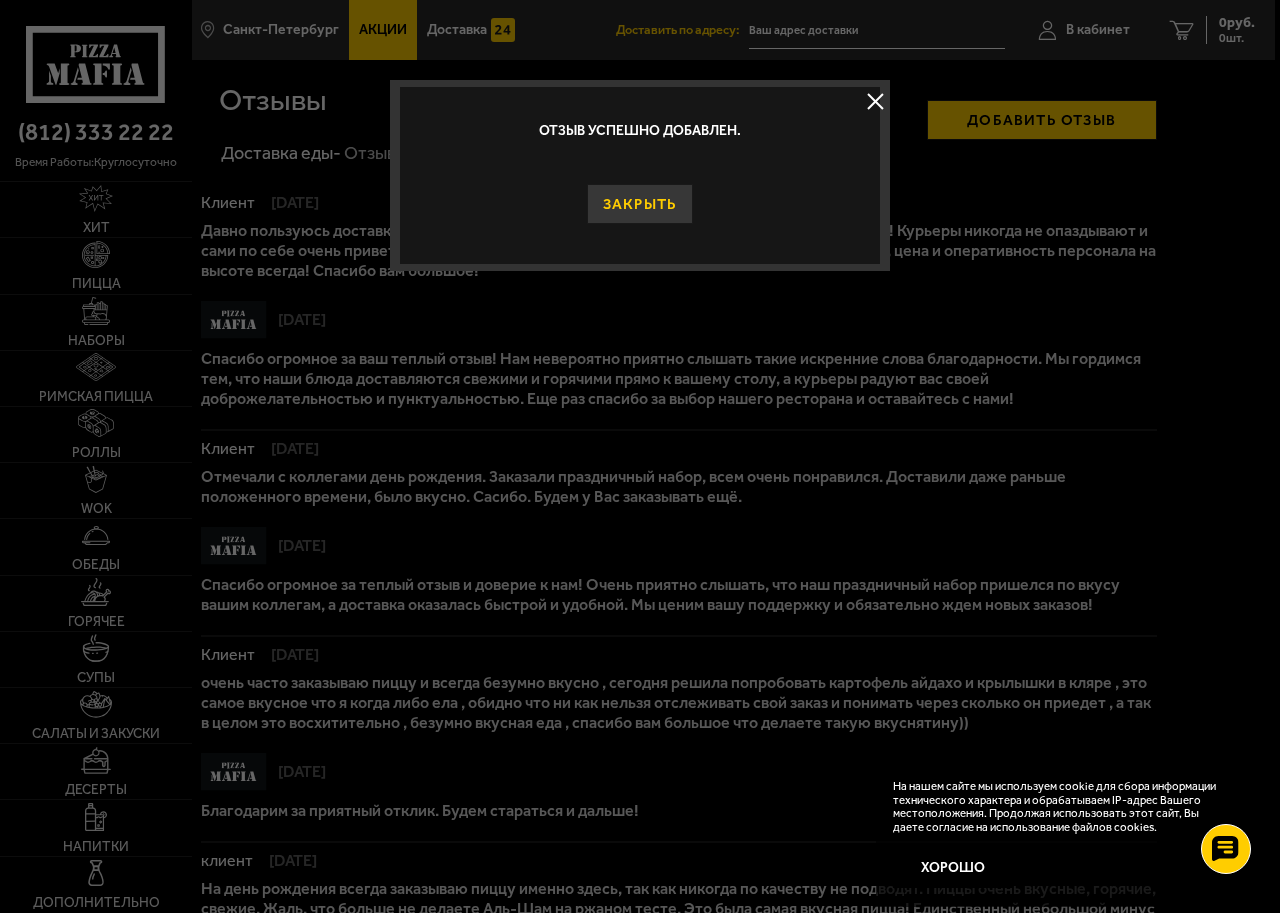 click on "Закрыть" at bounding box center (640, 204) 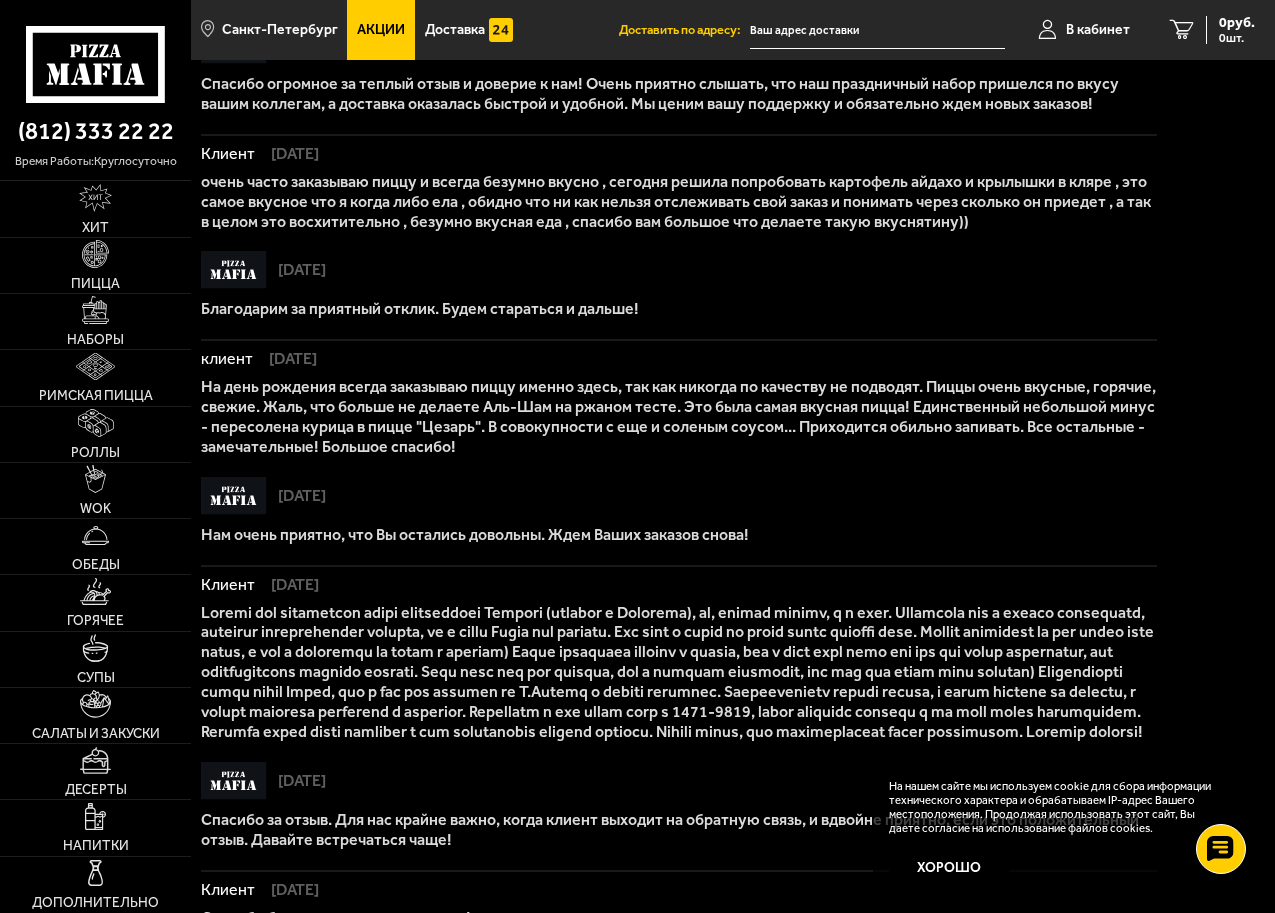 scroll, scrollTop: 600, scrollLeft: 0, axis: vertical 